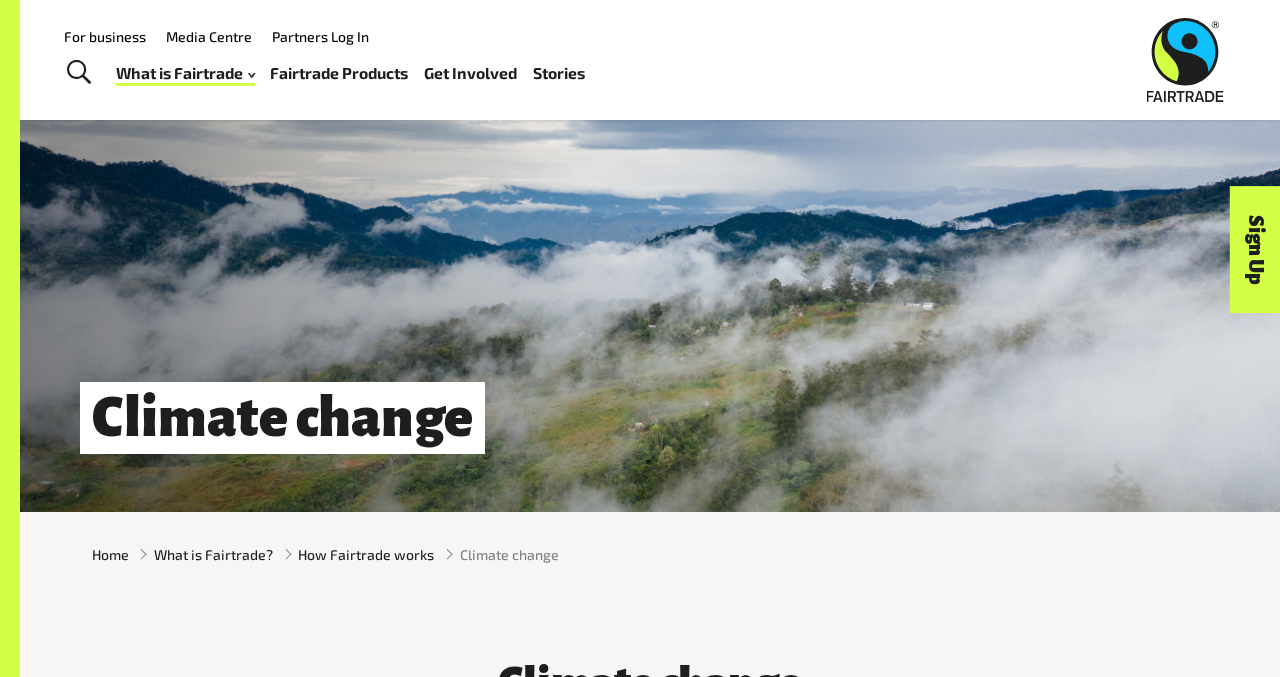 scroll, scrollTop: 0, scrollLeft: 0, axis: both 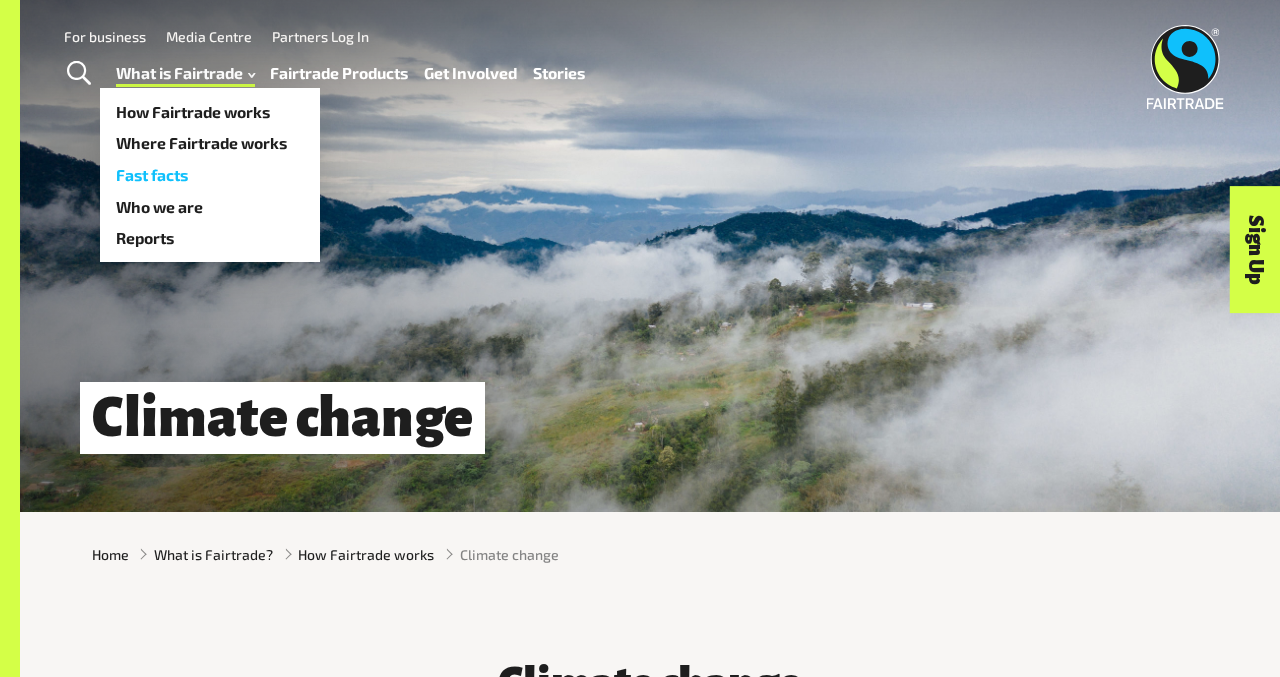click on "Fast facts" at bounding box center [210, 175] 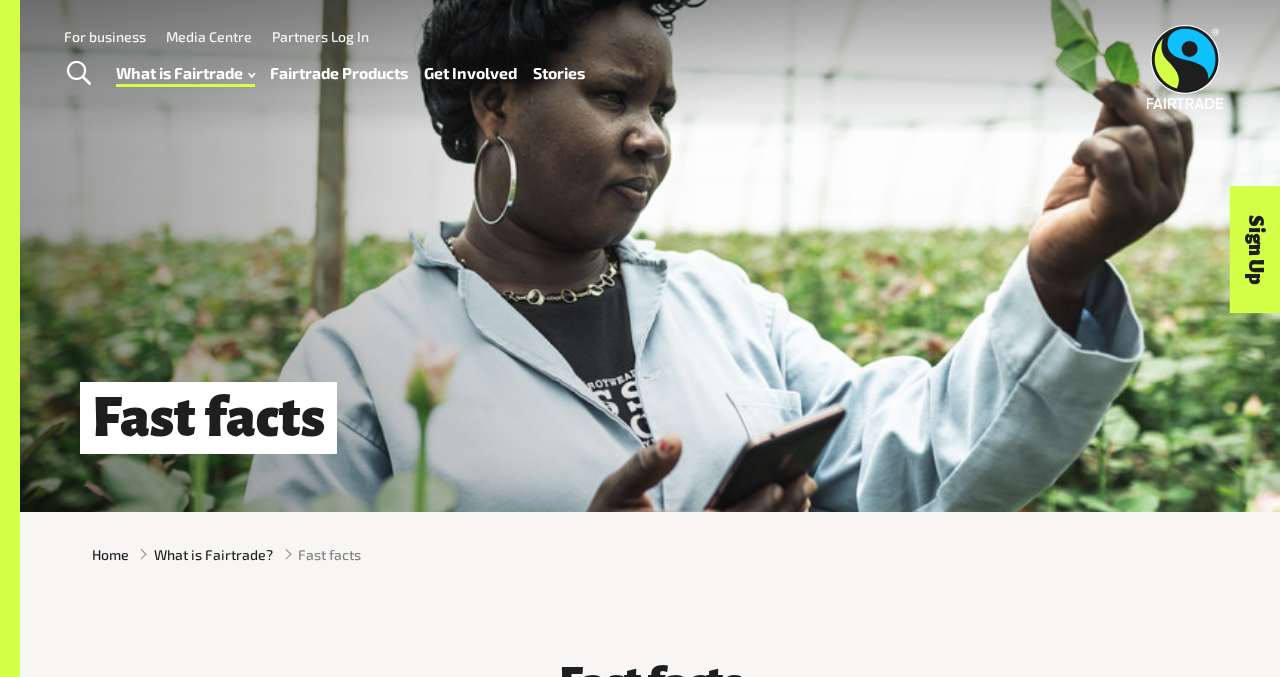 scroll, scrollTop: 0, scrollLeft: 0, axis: both 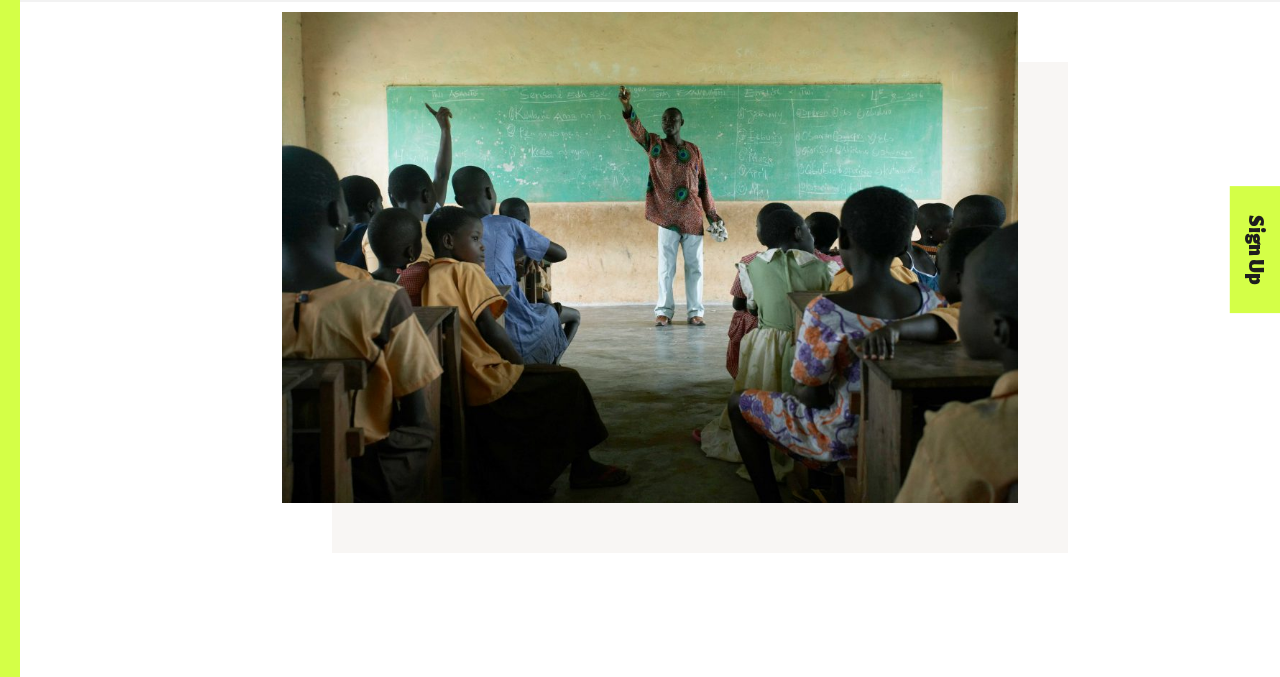 click at bounding box center [650, 257] 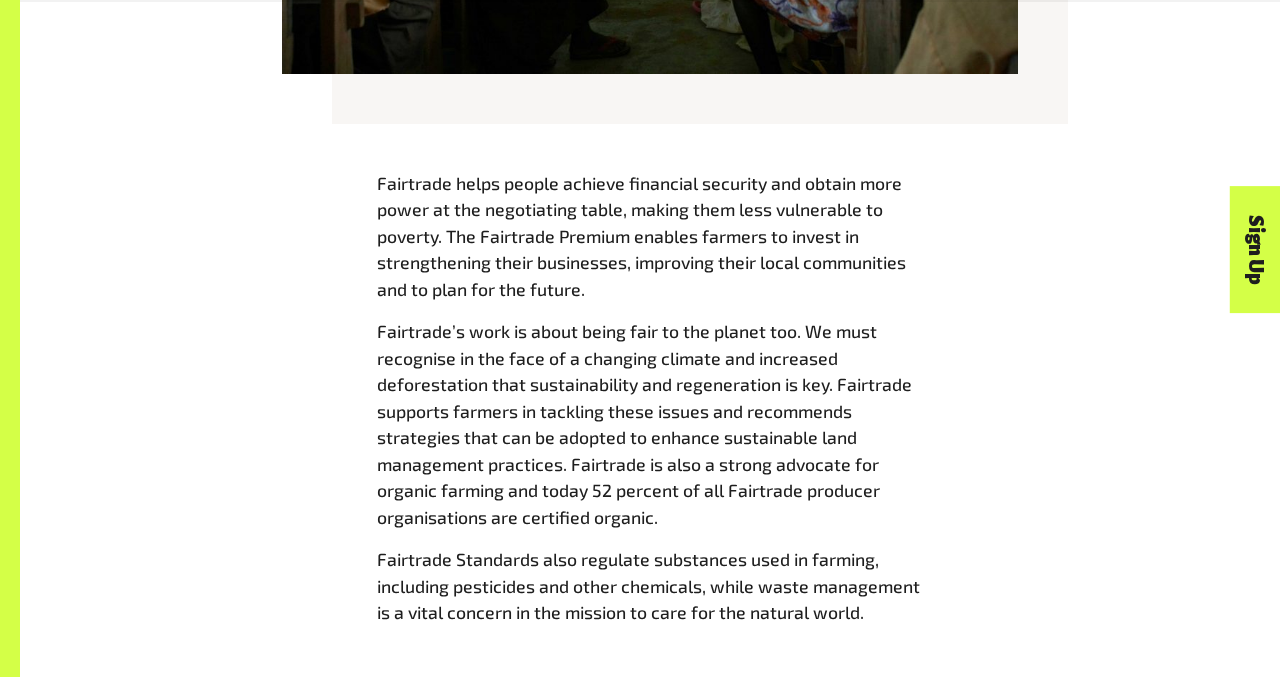 scroll, scrollTop: 2132, scrollLeft: 0, axis: vertical 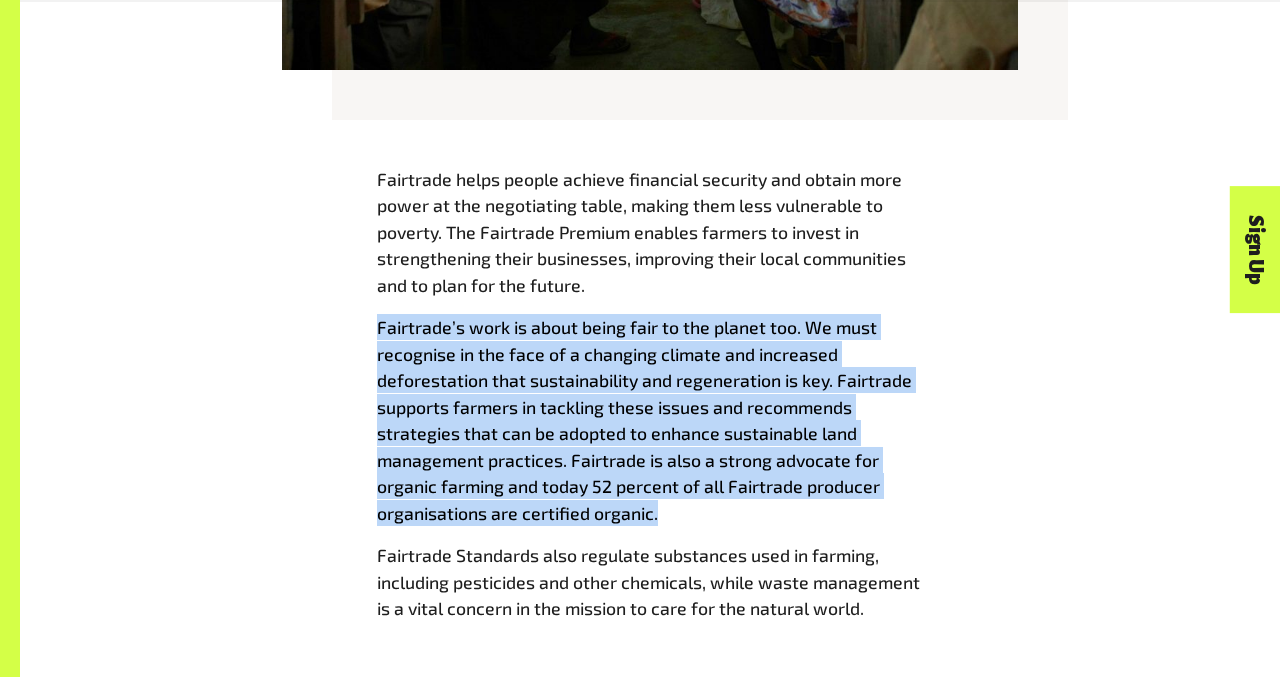 drag, startPoint x: 380, startPoint y: 327, endPoint x: 660, endPoint y: 509, distance: 333.9521 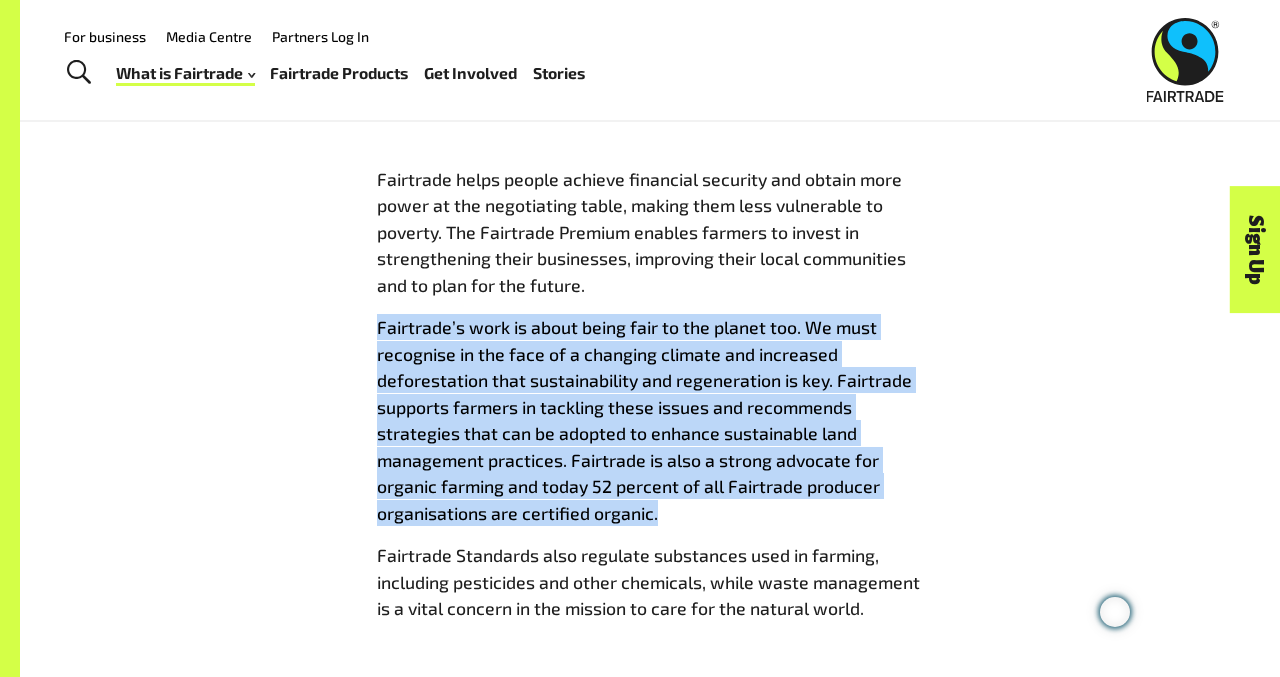 drag, startPoint x: 375, startPoint y: 171, endPoint x: 597, endPoint y: 279, distance: 246.87648 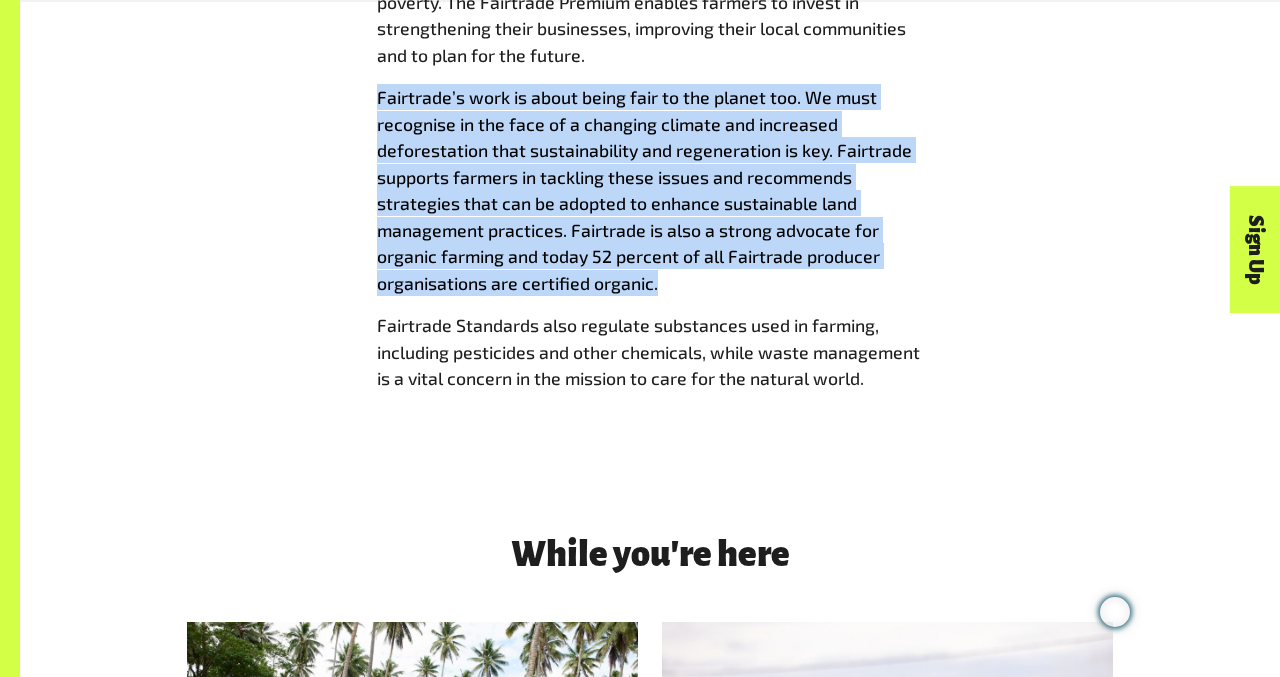 scroll, scrollTop: 2398, scrollLeft: 0, axis: vertical 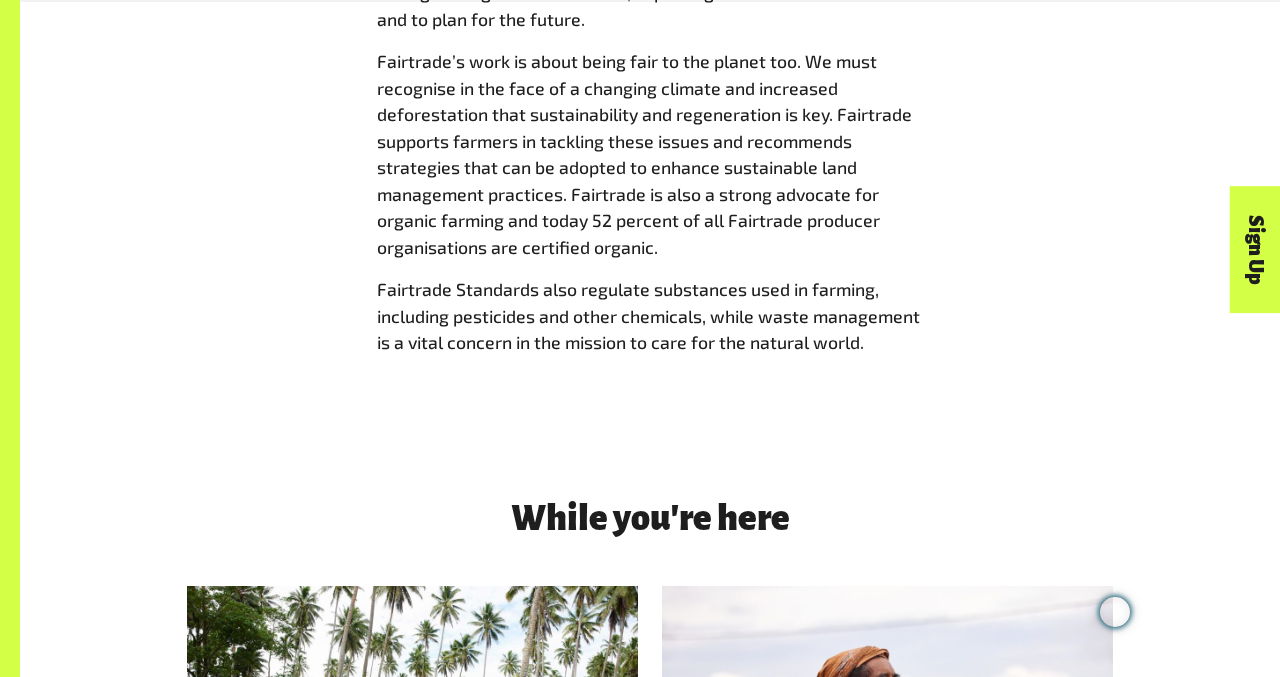 click on "Fairtrade Standards also regulate substances used in farming, including pesticides and other chemicals, while waste management is a vital concern in the mission to care for the natural world." at bounding box center [650, 315] 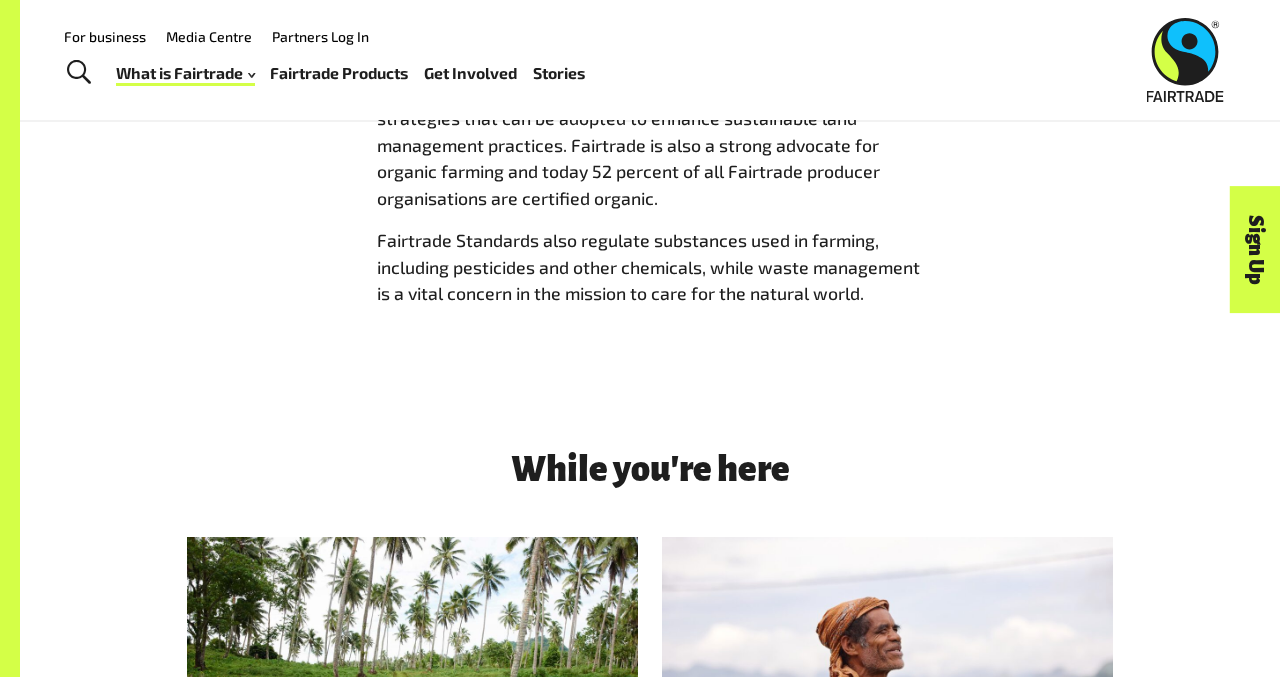 scroll, scrollTop: 2188, scrollLeft: 0, axis: vertical 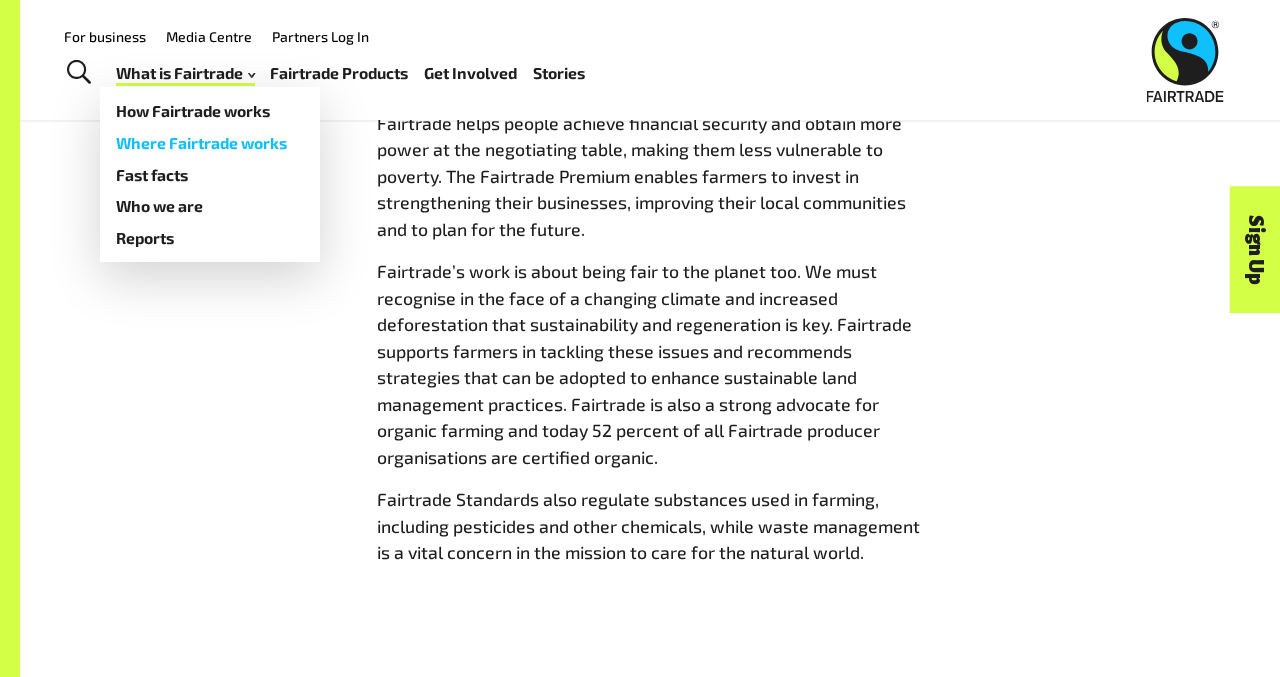 click on "Where Fairtrade works" at bounding box center (210, 143) 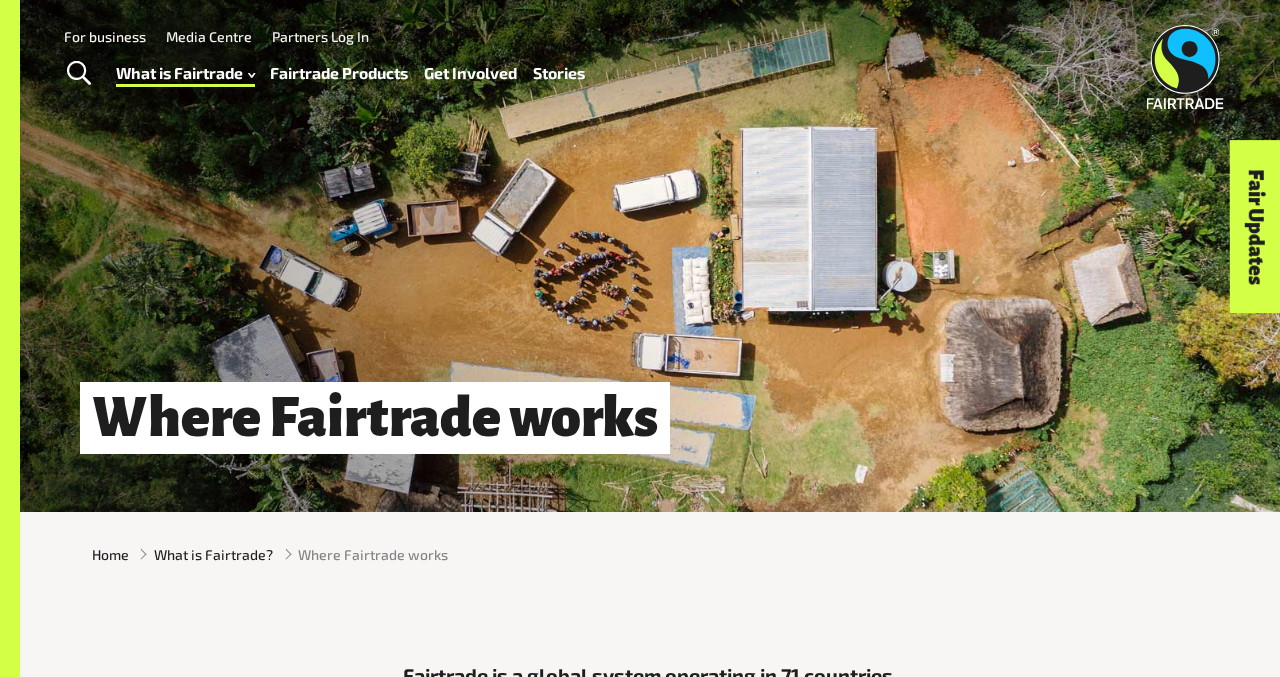 scroll, scrollTop: 0, scrollLeft: 0, axis: both 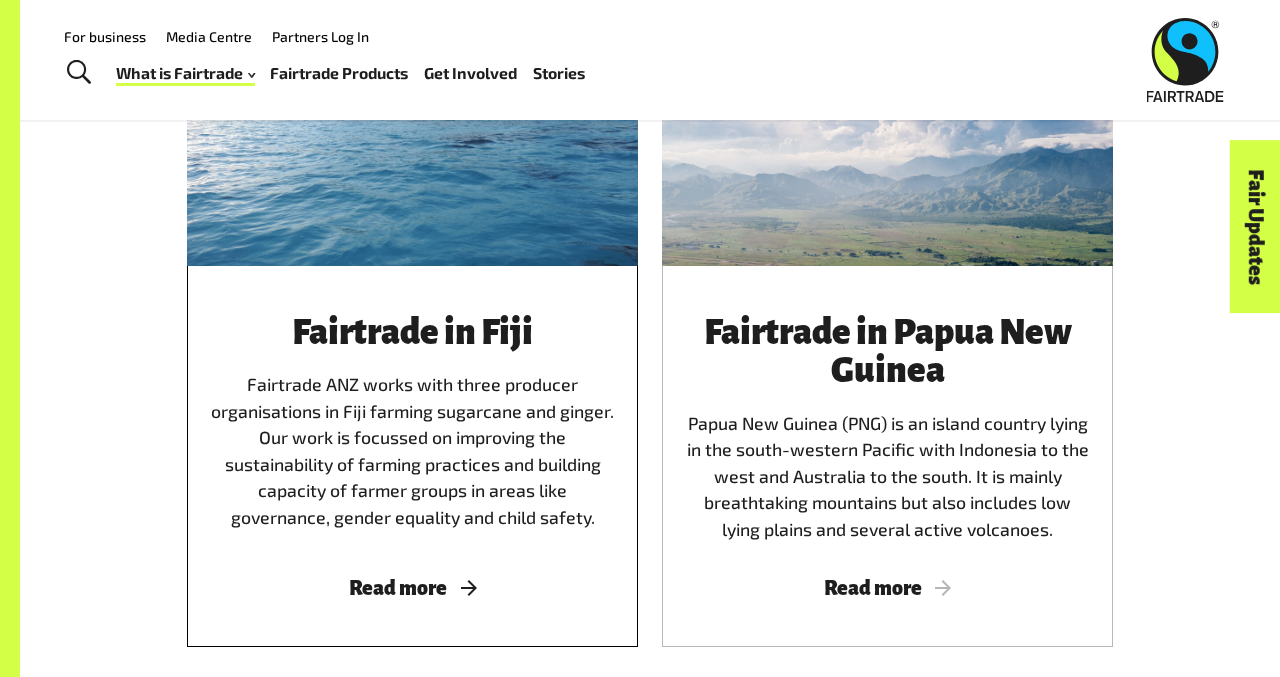 click on "Read more" at bounding box center (412, 588) 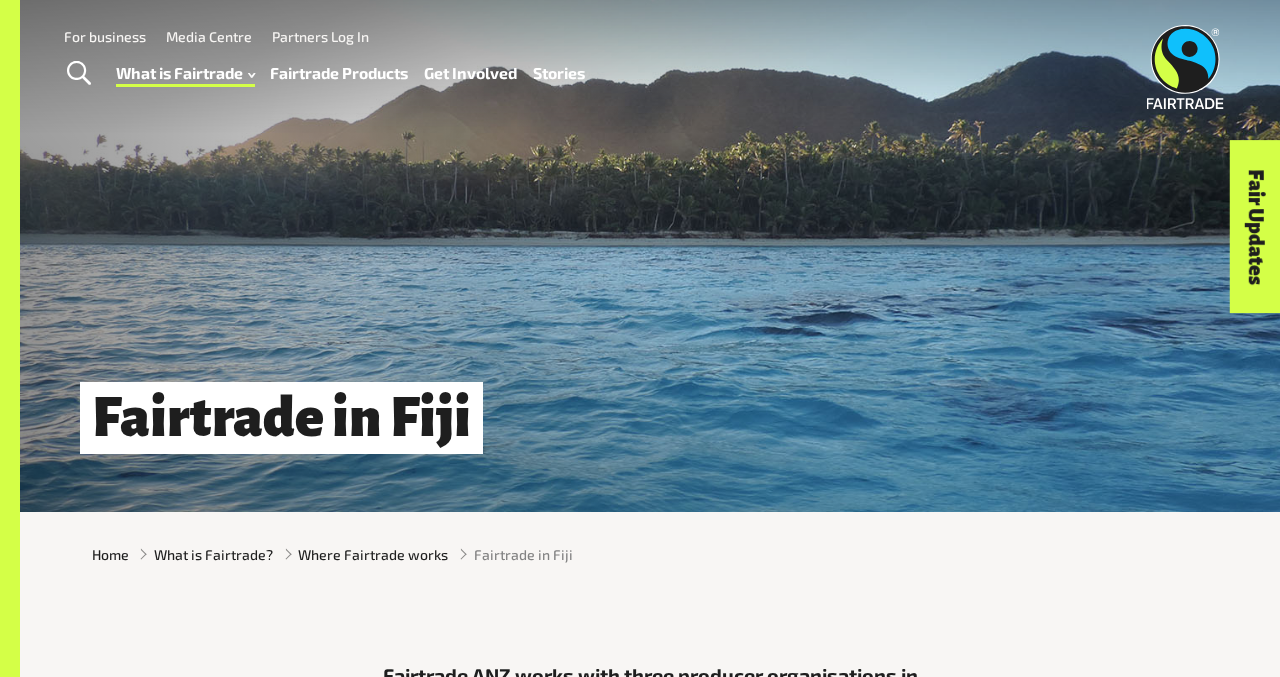 scroll, scrollTop: 0, scrollLeft: 0, axis: both 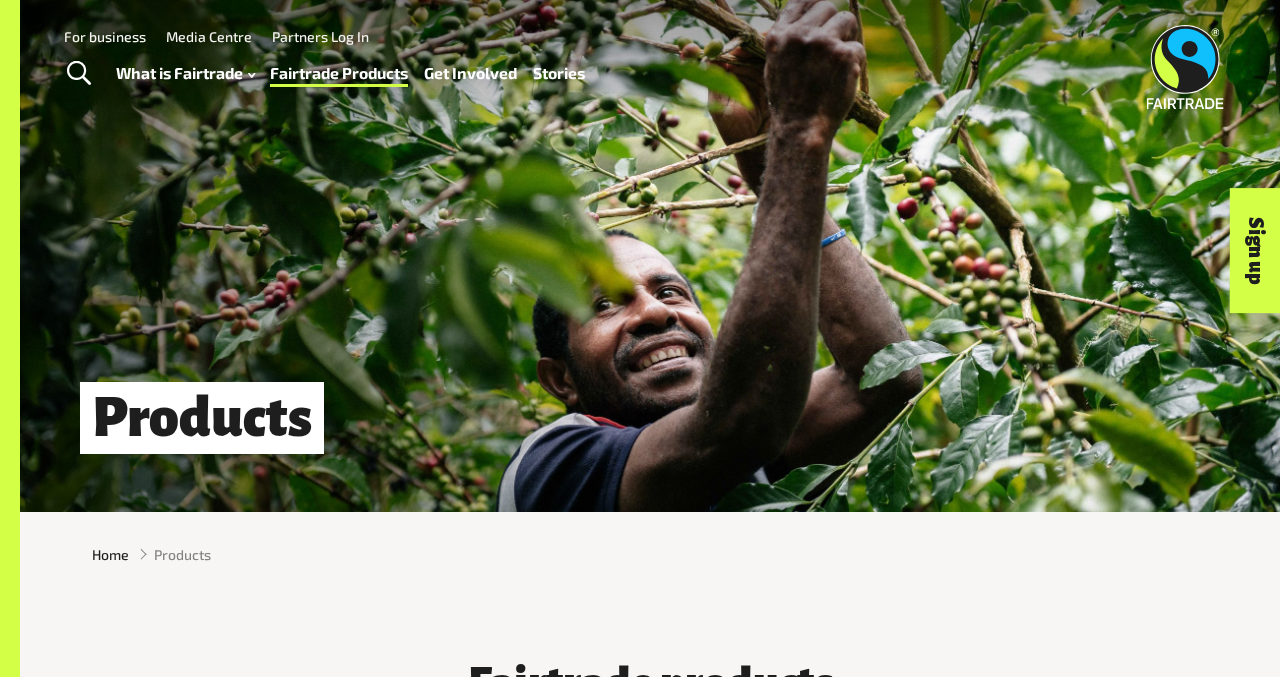 click at bounding box center (1185, 67) 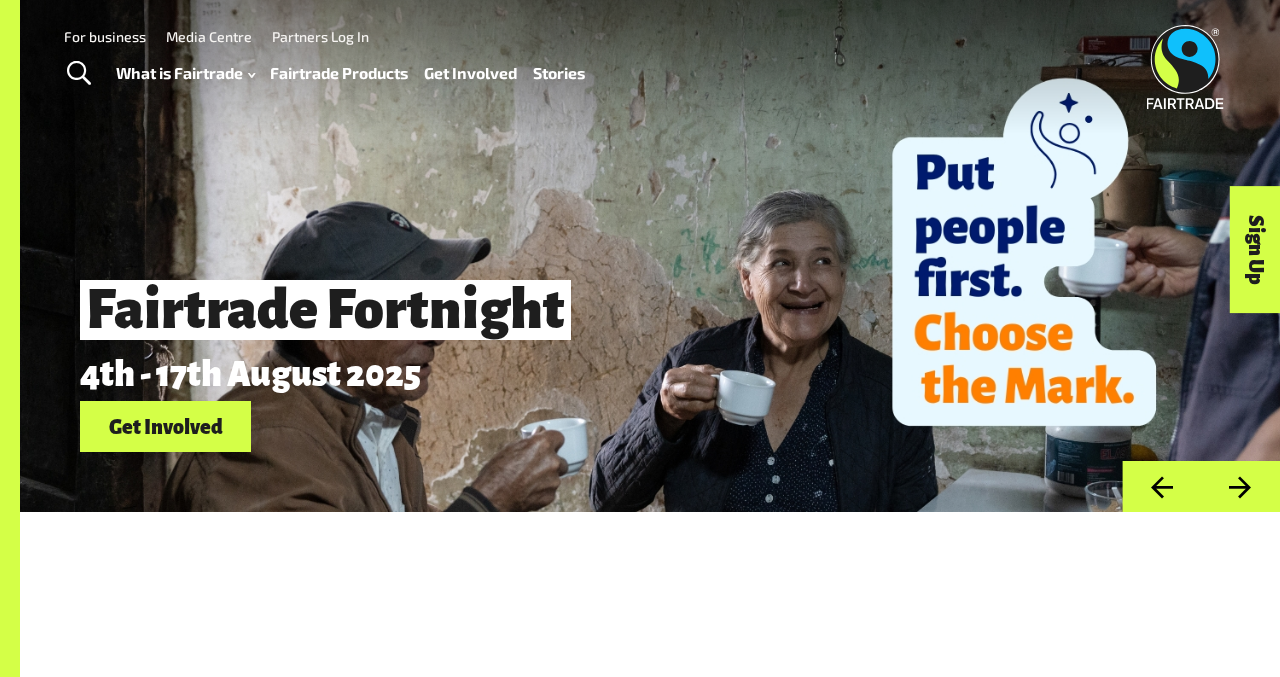 scroll, scrollTop: 0, scrollLeft: 0, axis: both 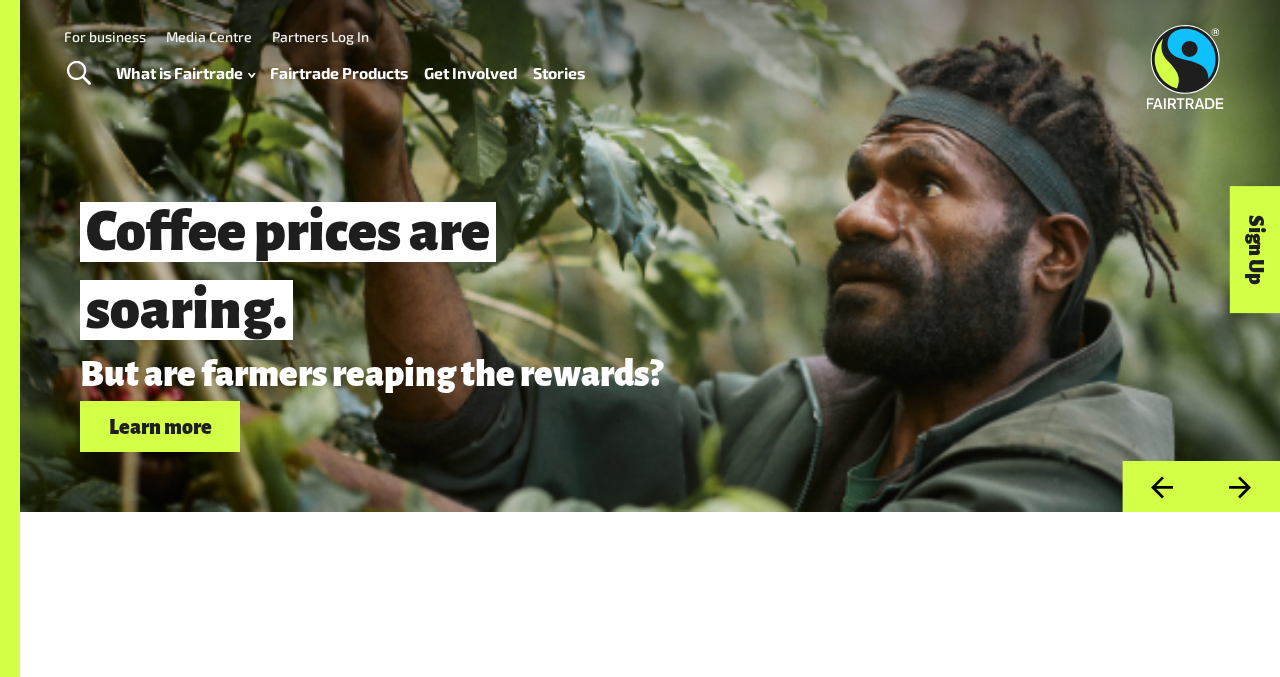 click on "Fairtrade Products" at bounding box center [339, 73] 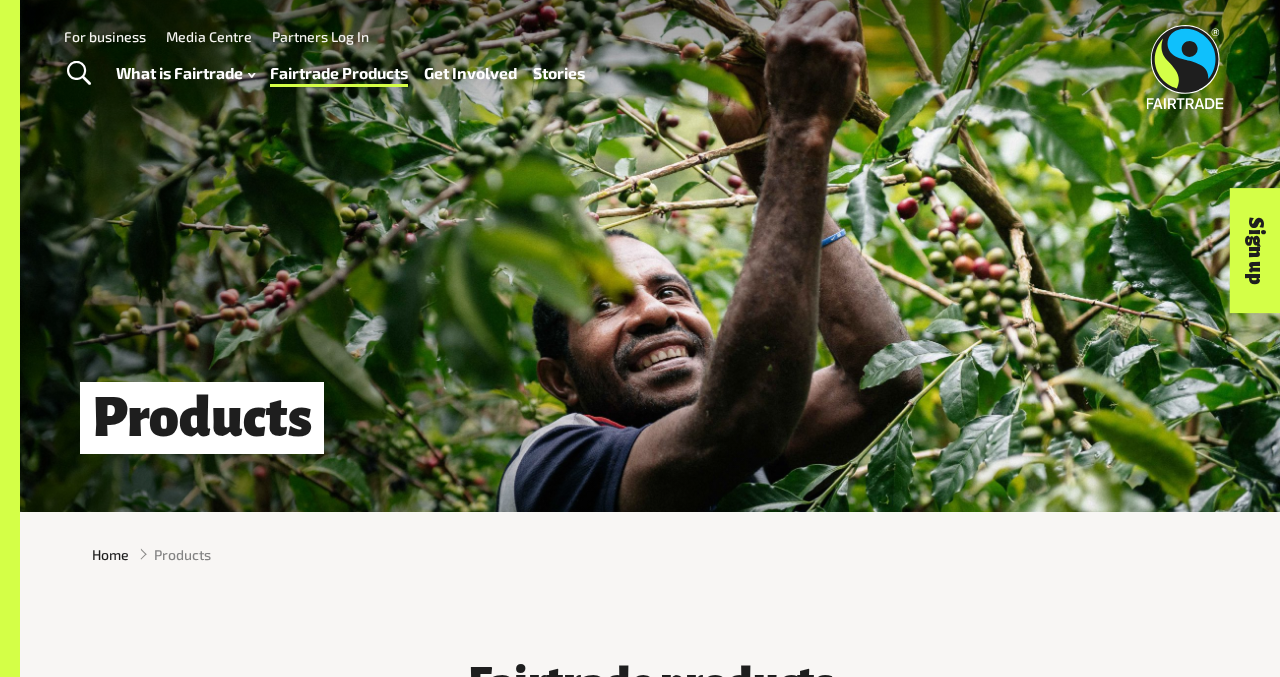 scroll, scrollTop: 0, scrollLeft: 0, axis: both 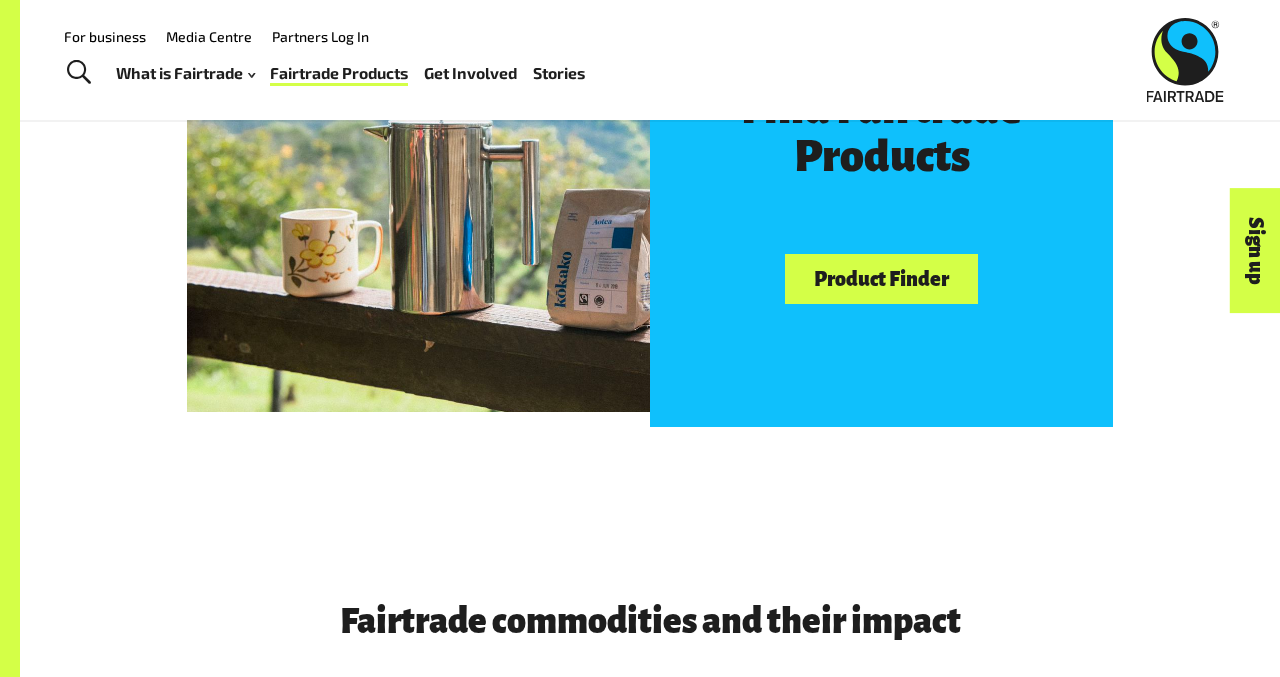 click on "Product Finder" at bounding box center (881, 279) 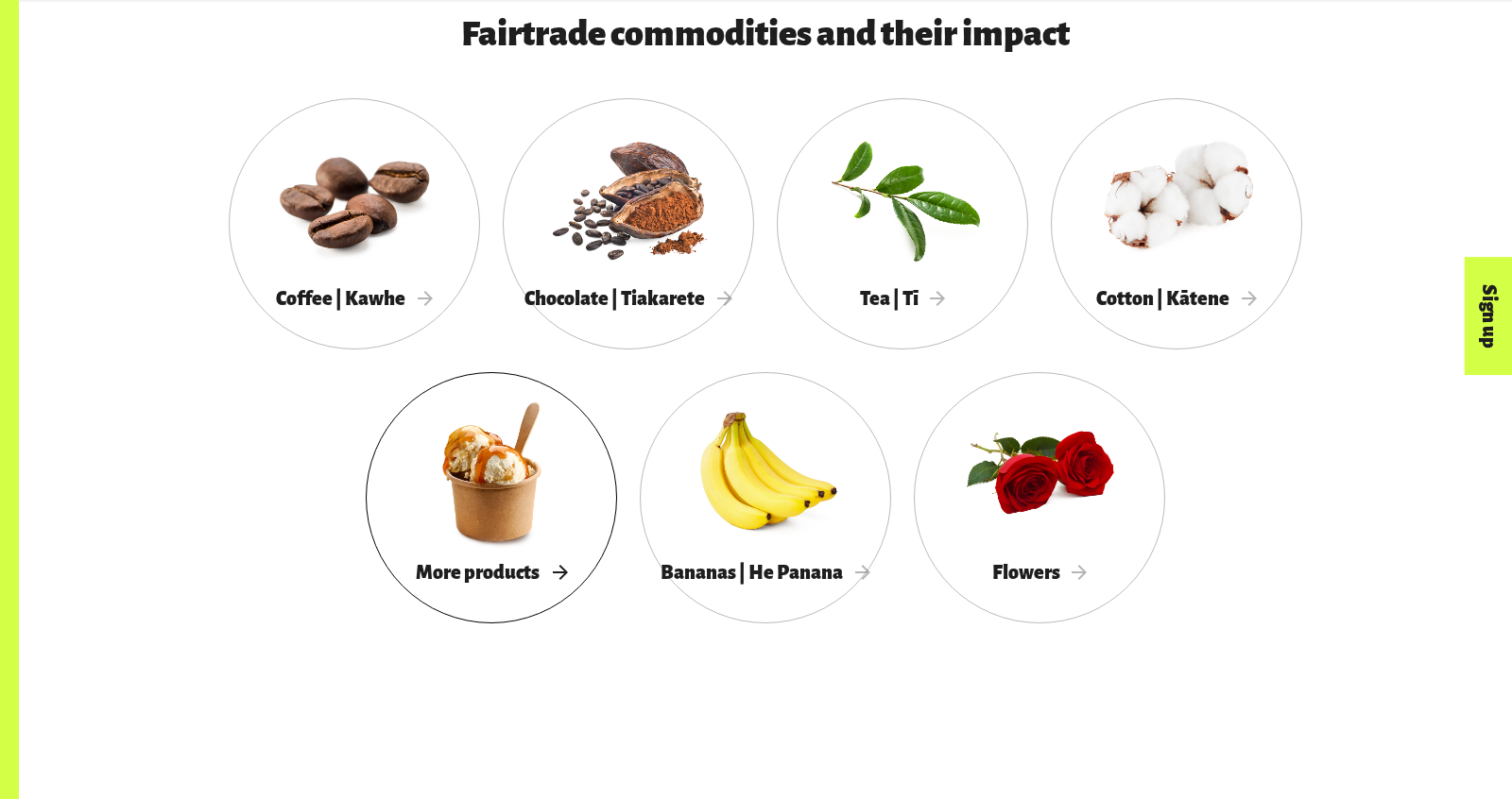 scroll, scrollTop: 1792, scrollLeft: 0, axis: vertical 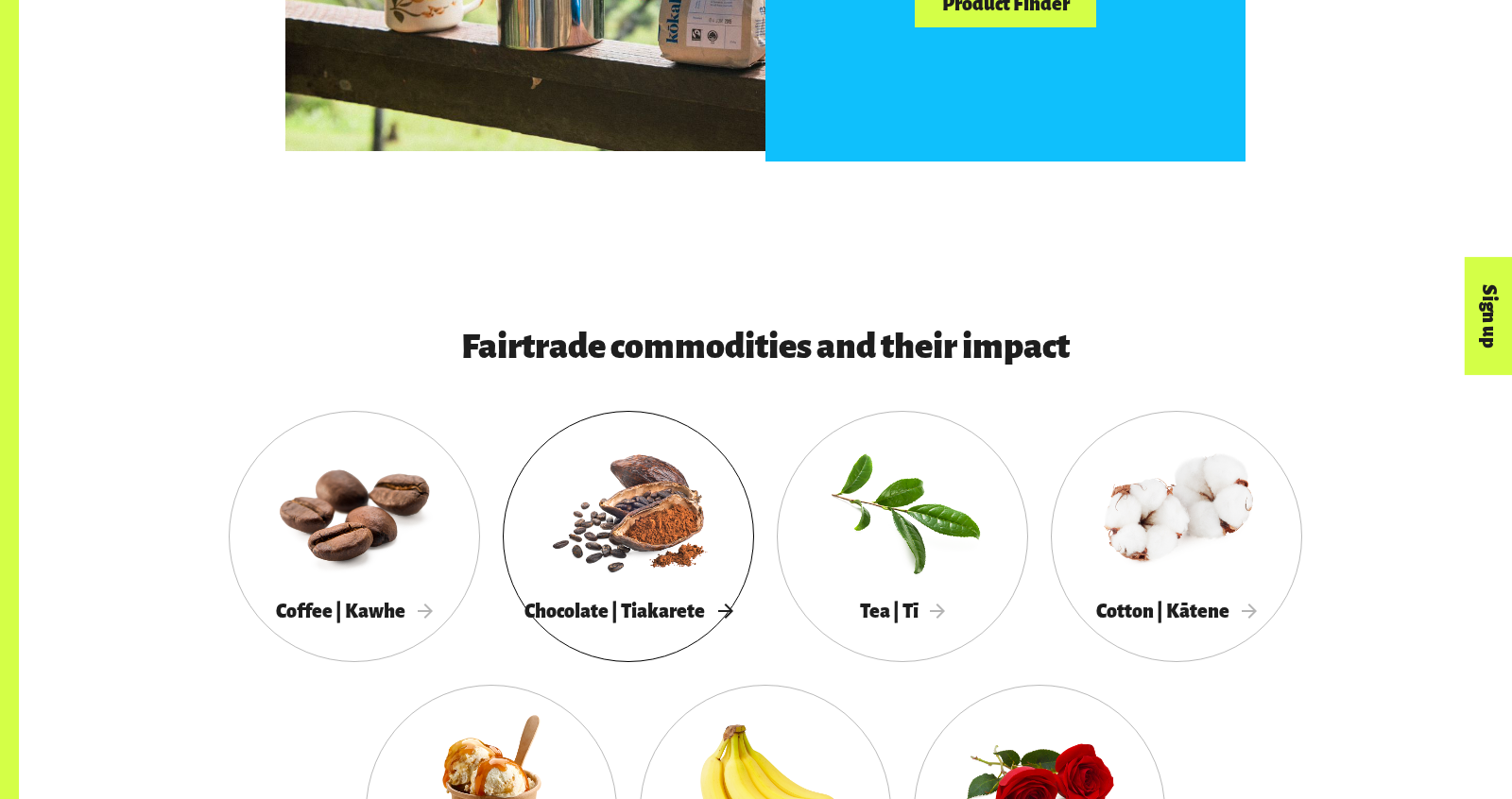 click at bounding box center [628, 510] 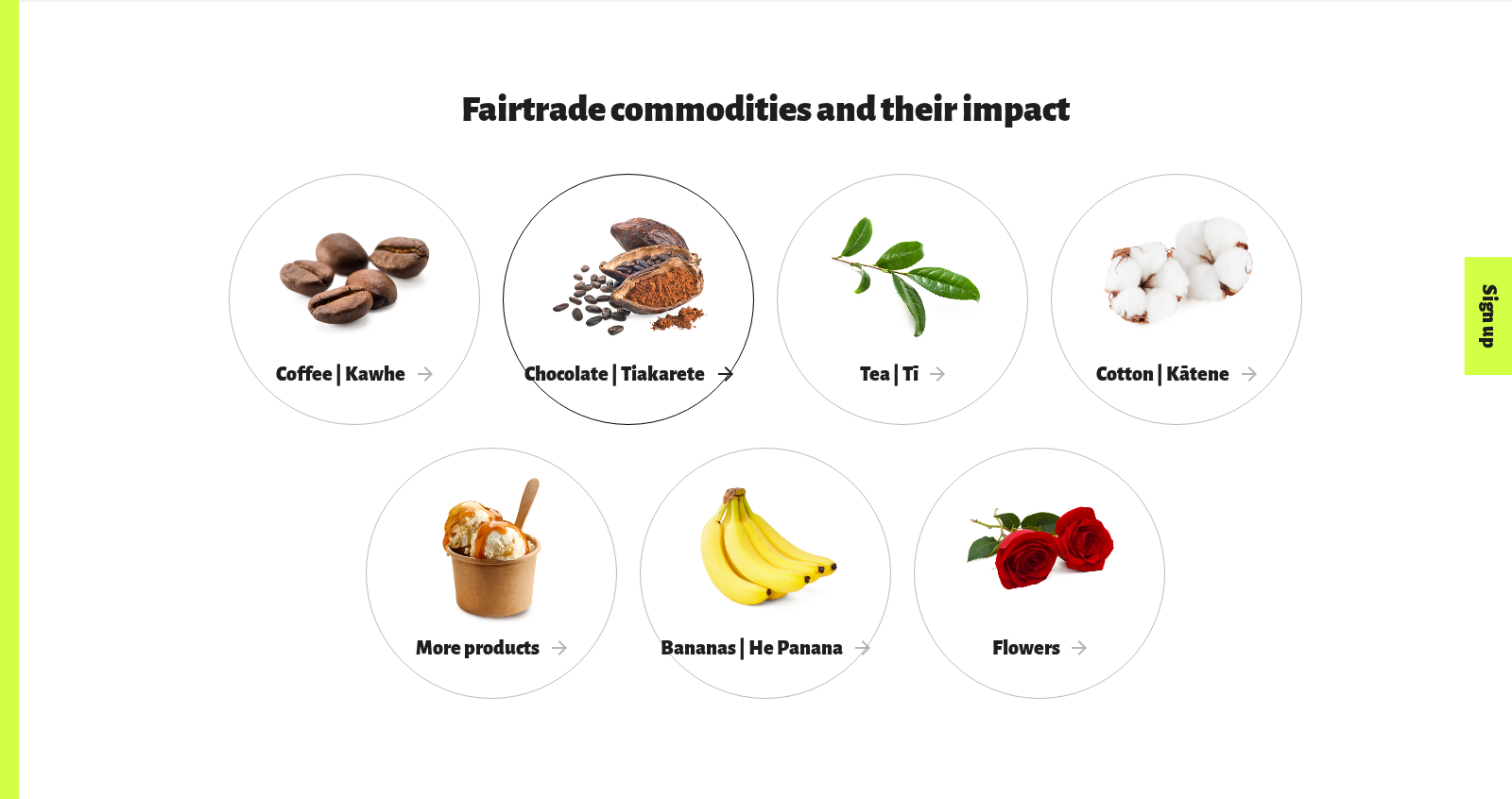 scroll, scrollTop: 1720, scrollLeft: 0, axis: vertical 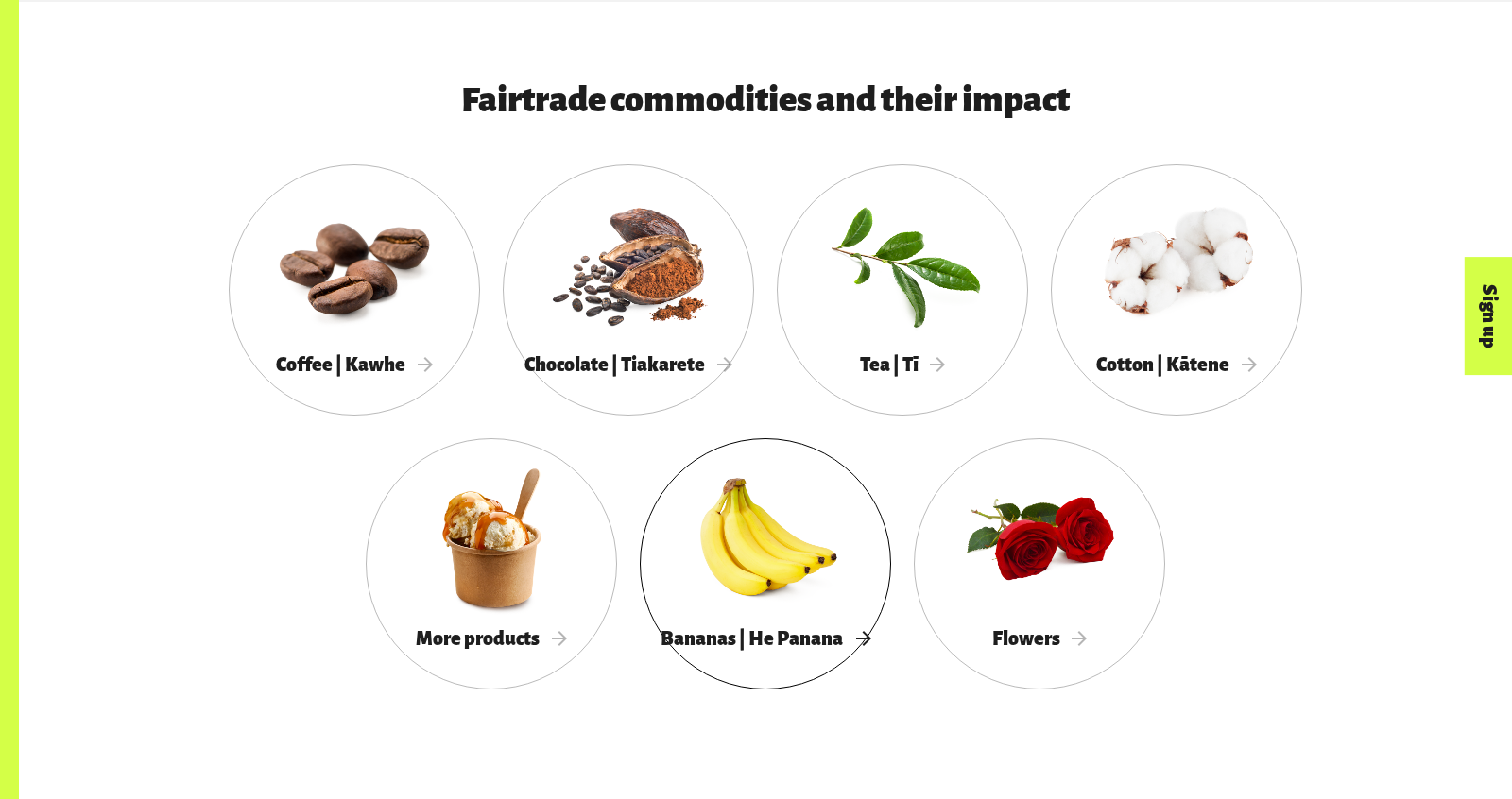 click at bounding box center (765, 537) 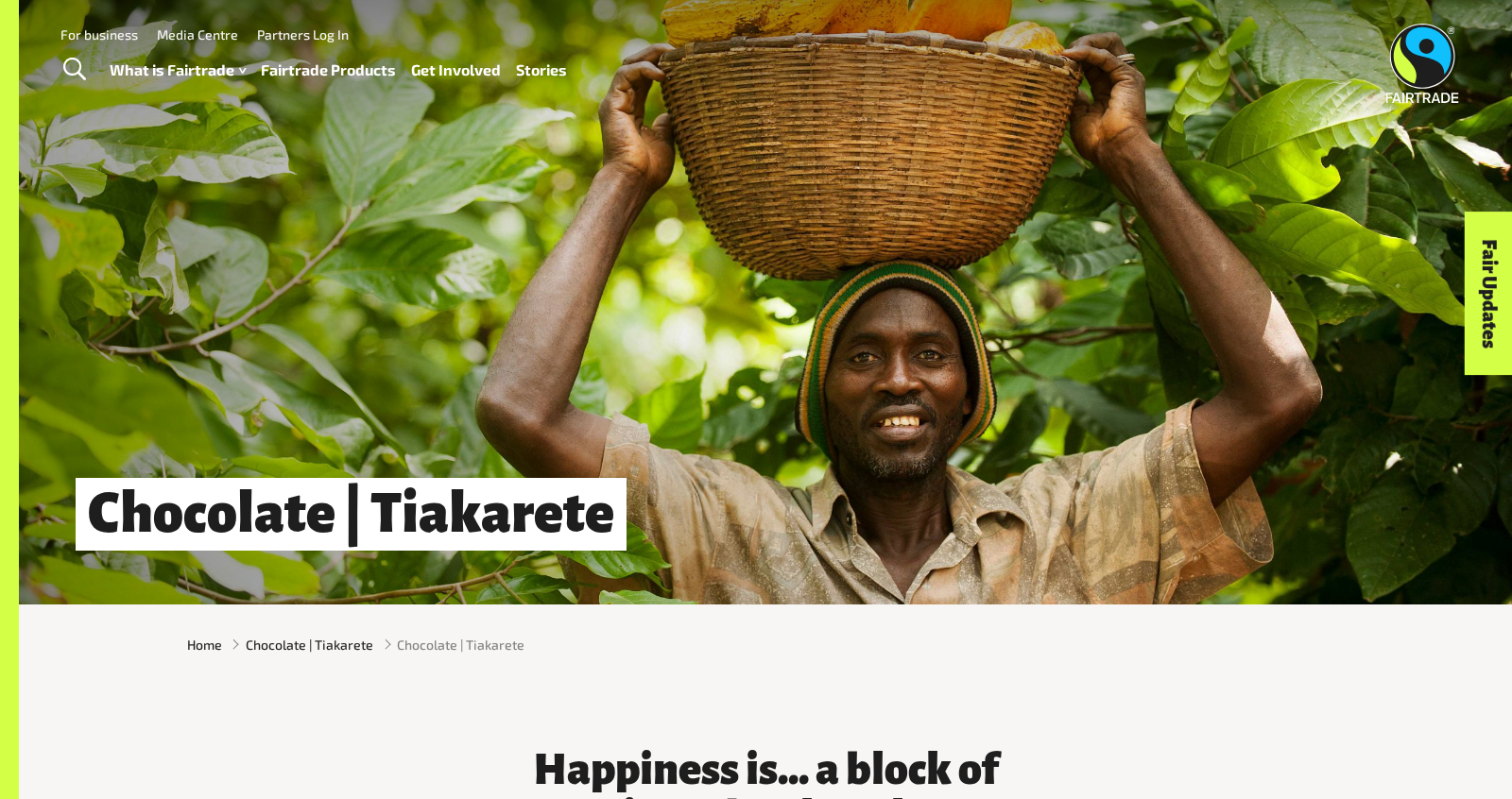 scroll, scrollTop: 0, scrollLeft: 0, axis: both 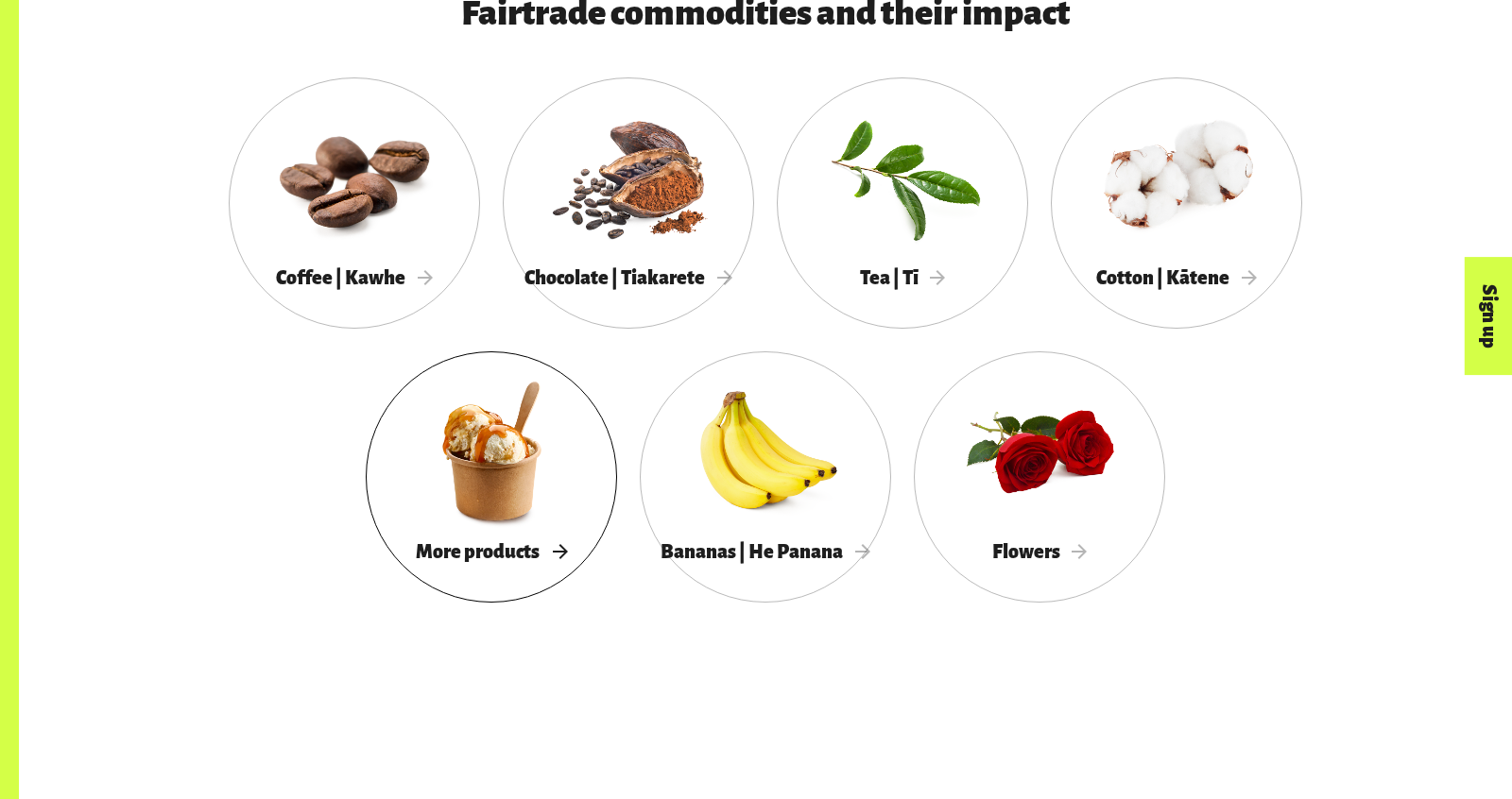 click on "More products" at bounding box center [491, 552] 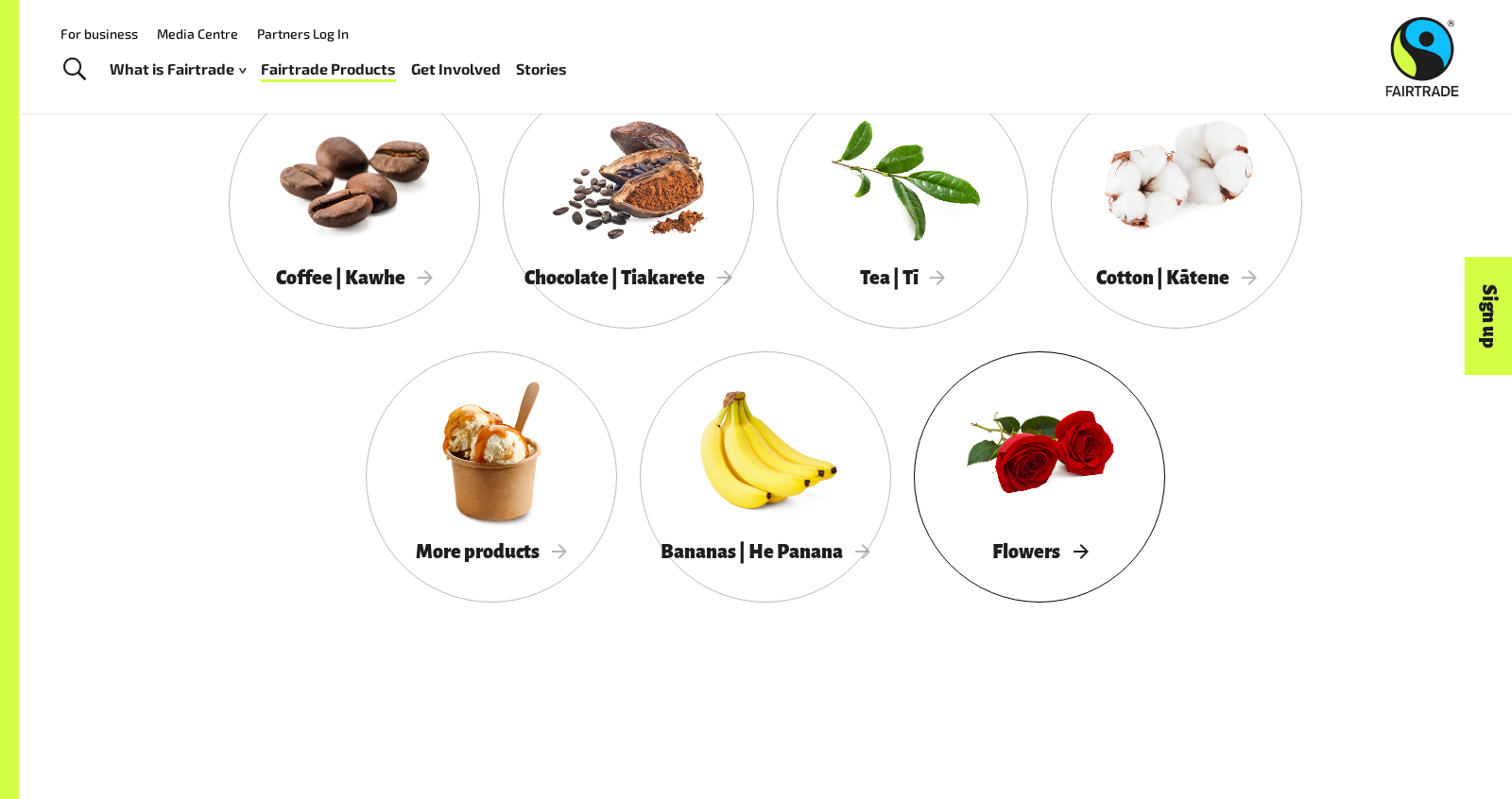 click at bounding box center [1040, 450] 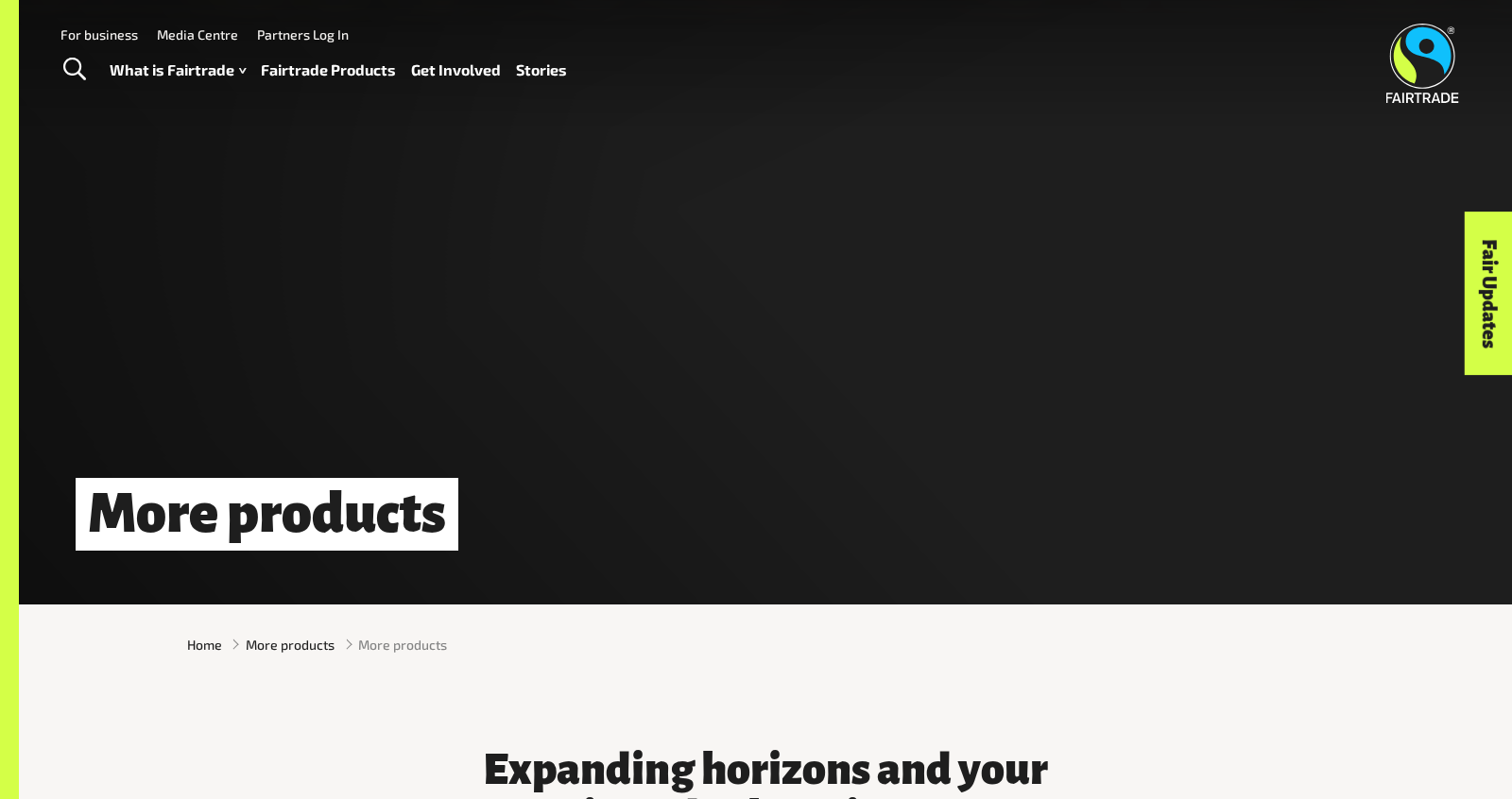 scroll, scrollTop: 0, scrollLeft: 0, axis: both 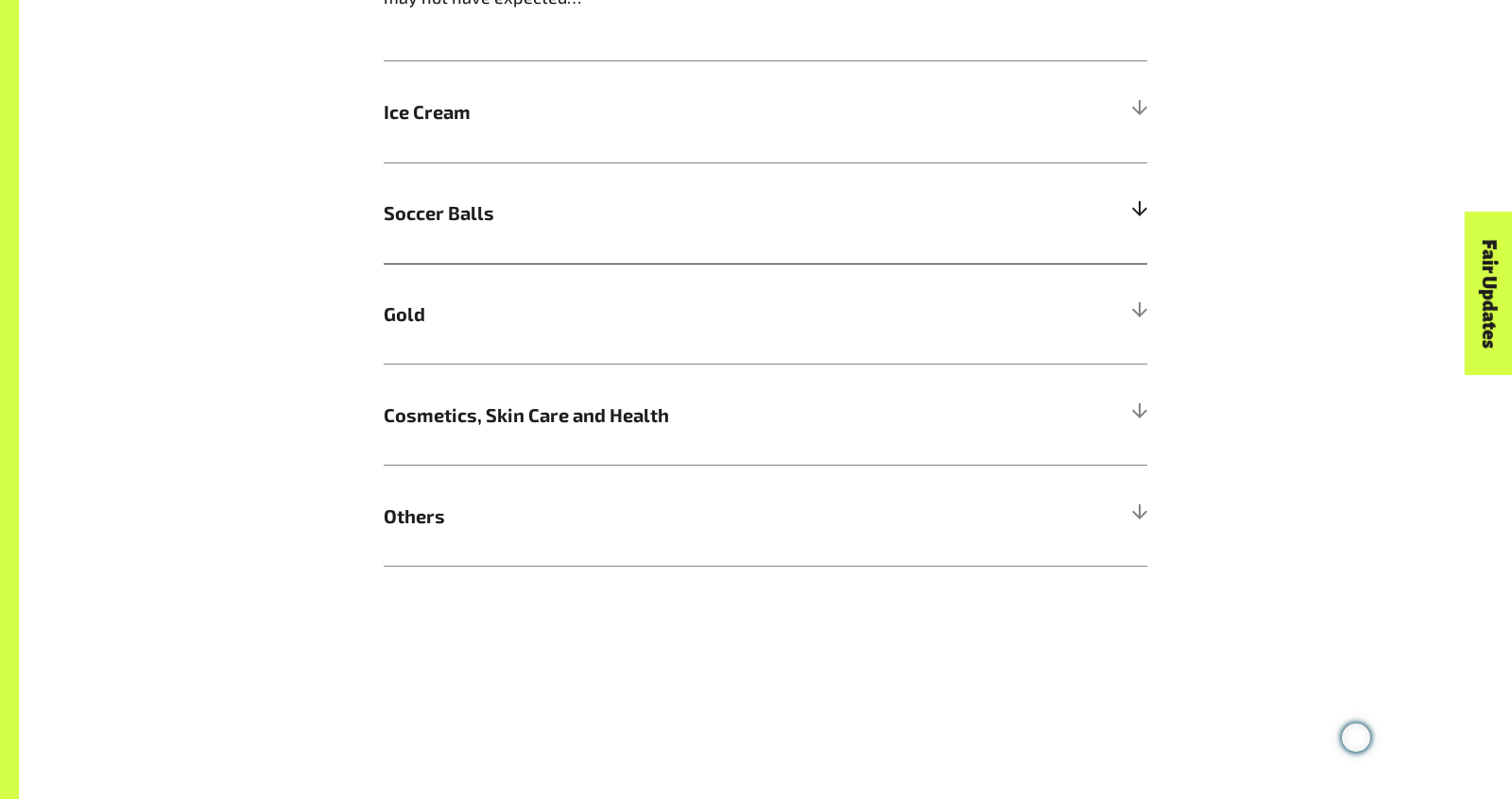 click at bounding box center [1139, 212] 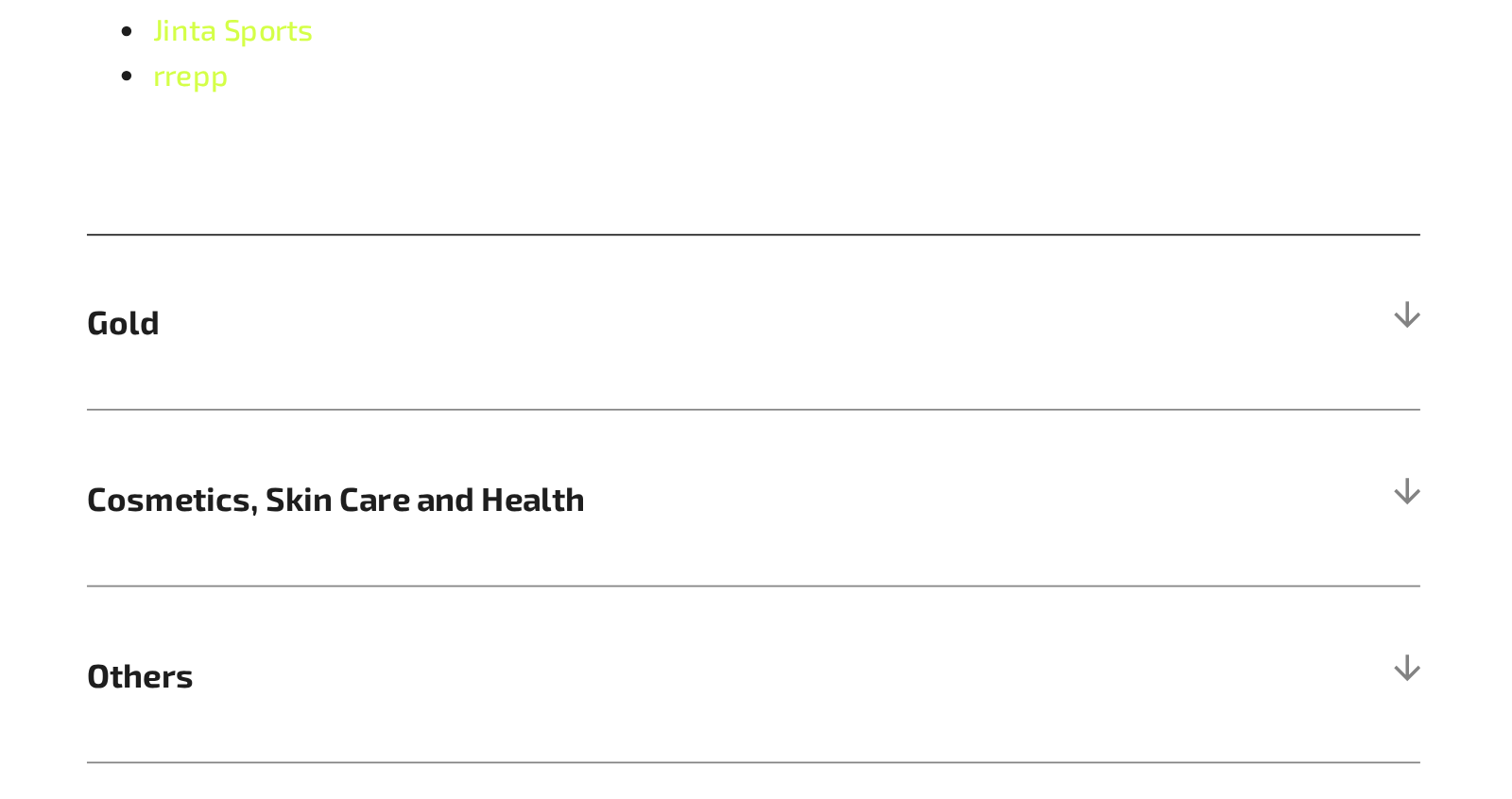 scroll, scrollTop: 1658, scrollLeft: 0, axis: vertical 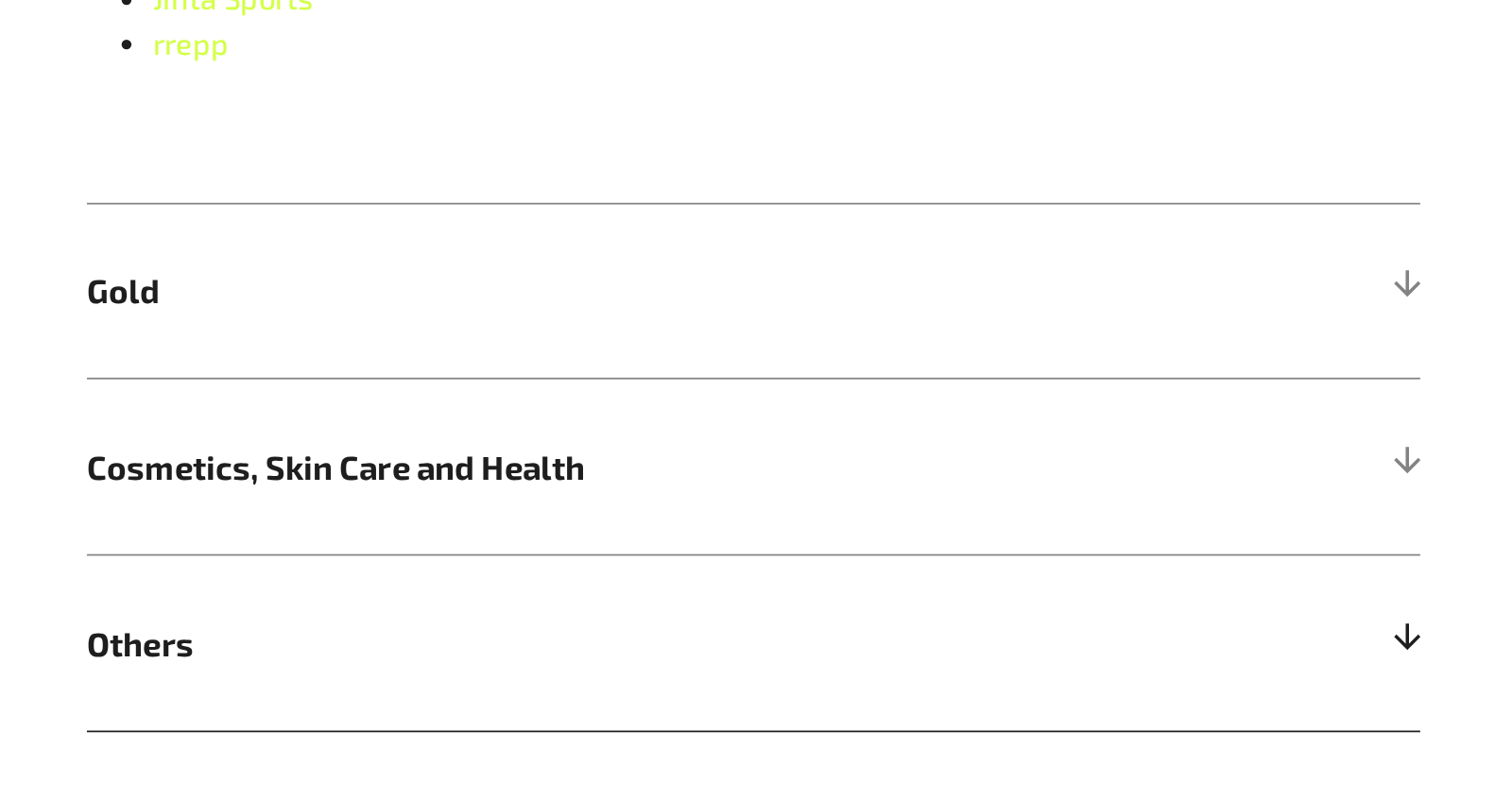 click at bounding box center [1139, 709] 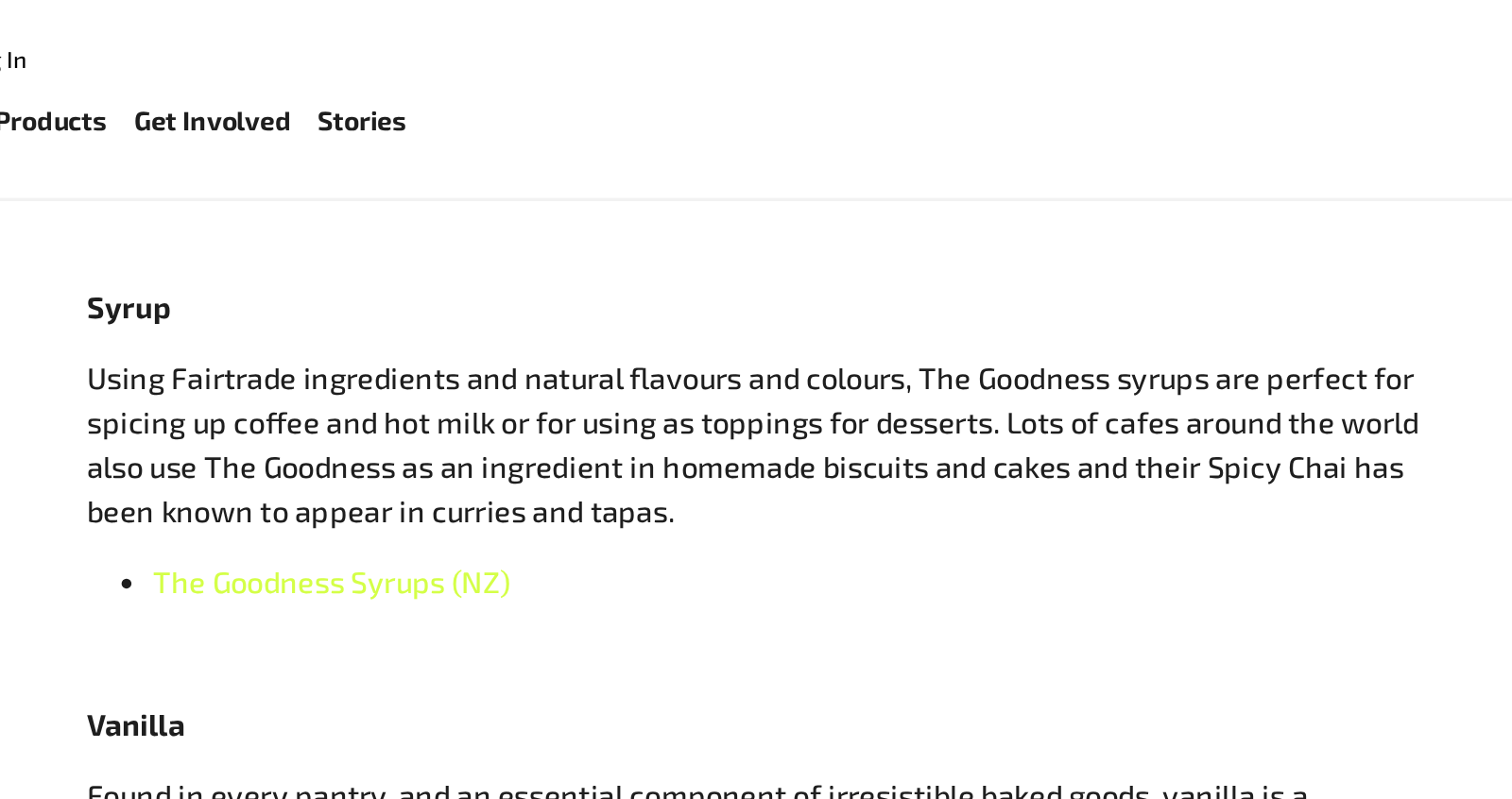 scroll, scrollTop: 2180, scrollLeft: 0, axis: vertical 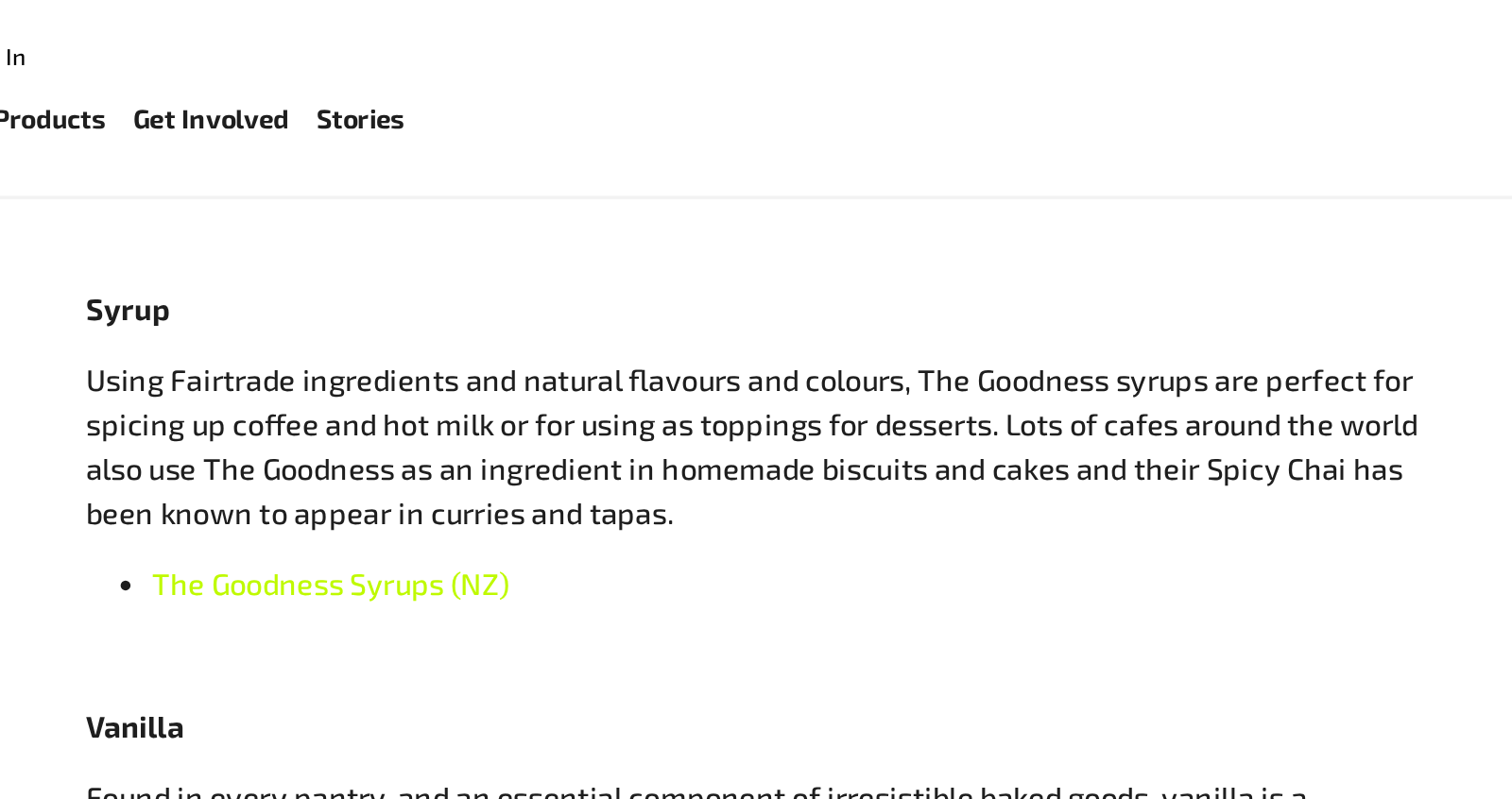 click on "The Goodness Syrups (NZ)" at bounding box center [524, 335] 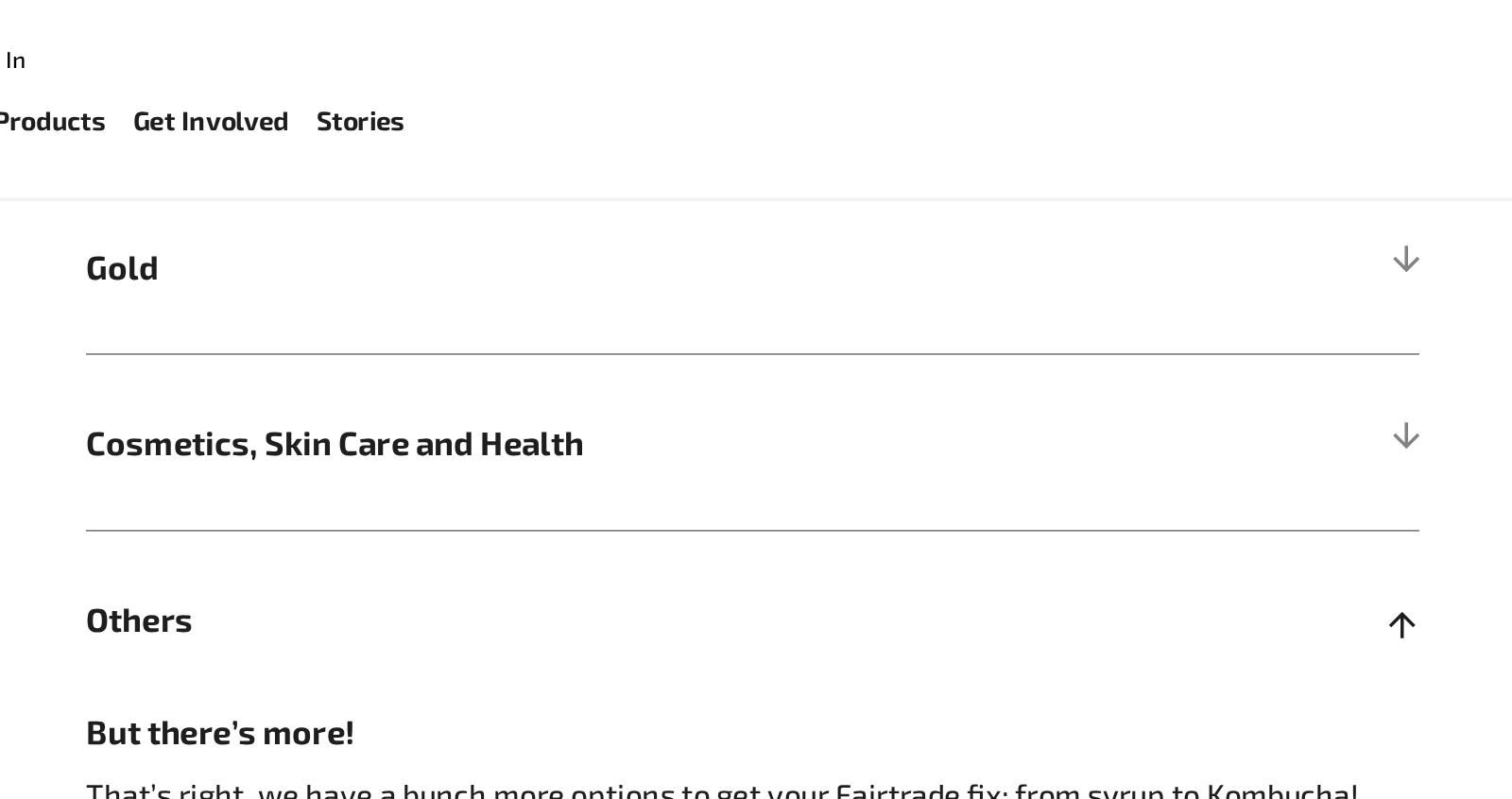 scroll, scrollTop: 1508, scrollLeft: 0, axis: vertical 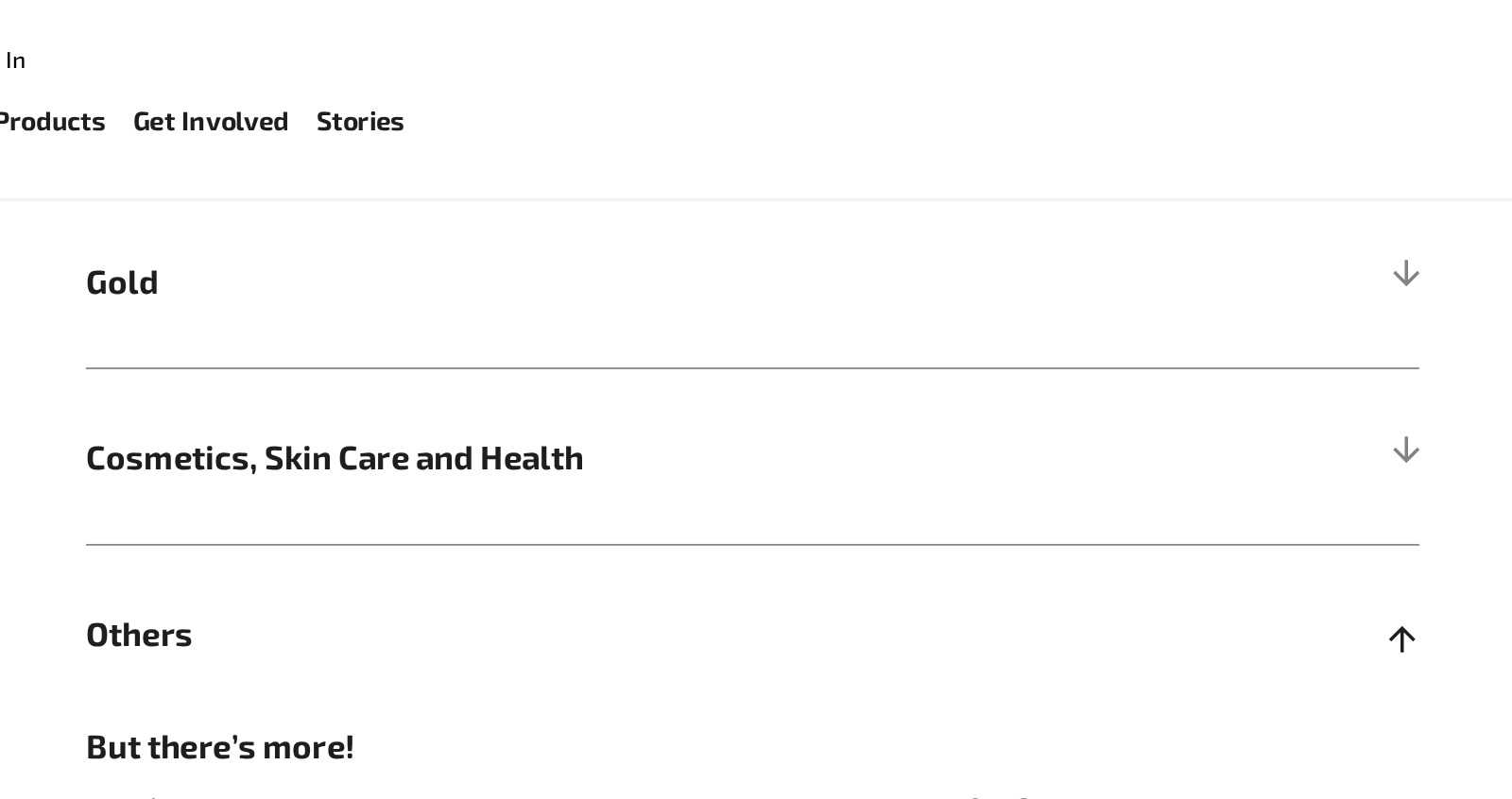 click at bounding box center [1139, 363] 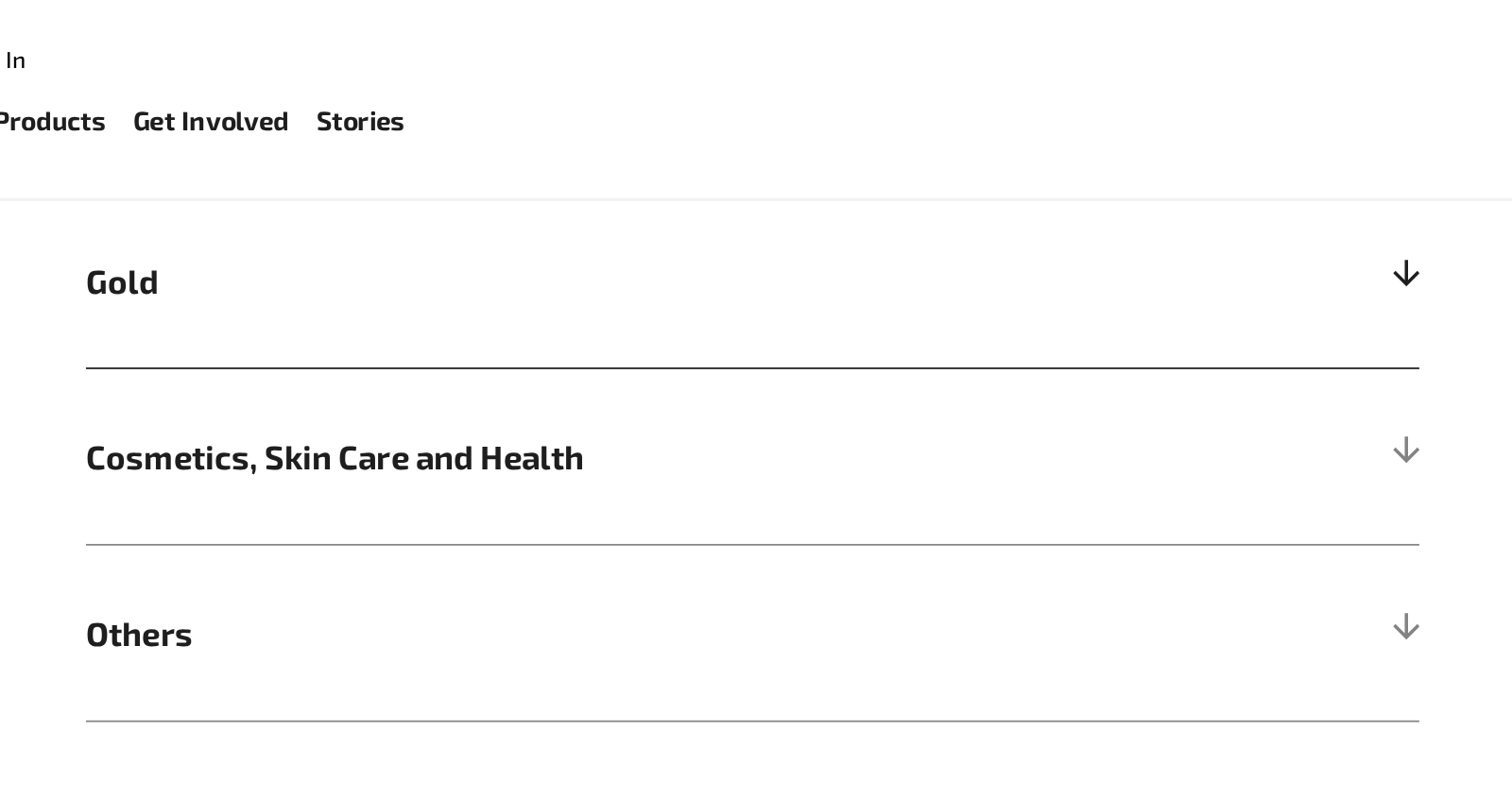 click at bounding box center [1139, 161] 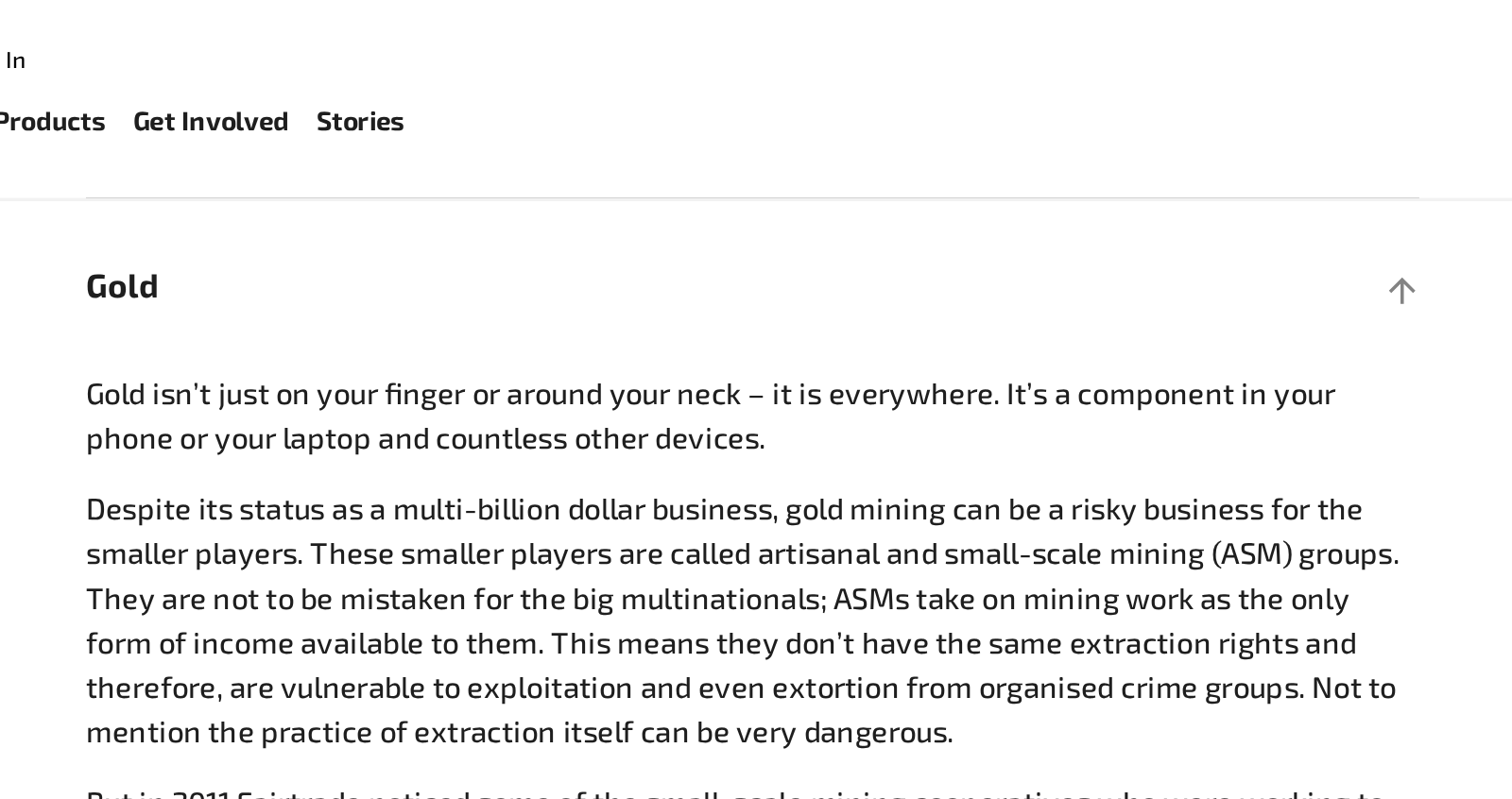 scroll, scrollTop: 1287, scrollLeft: 0, axis: vertical 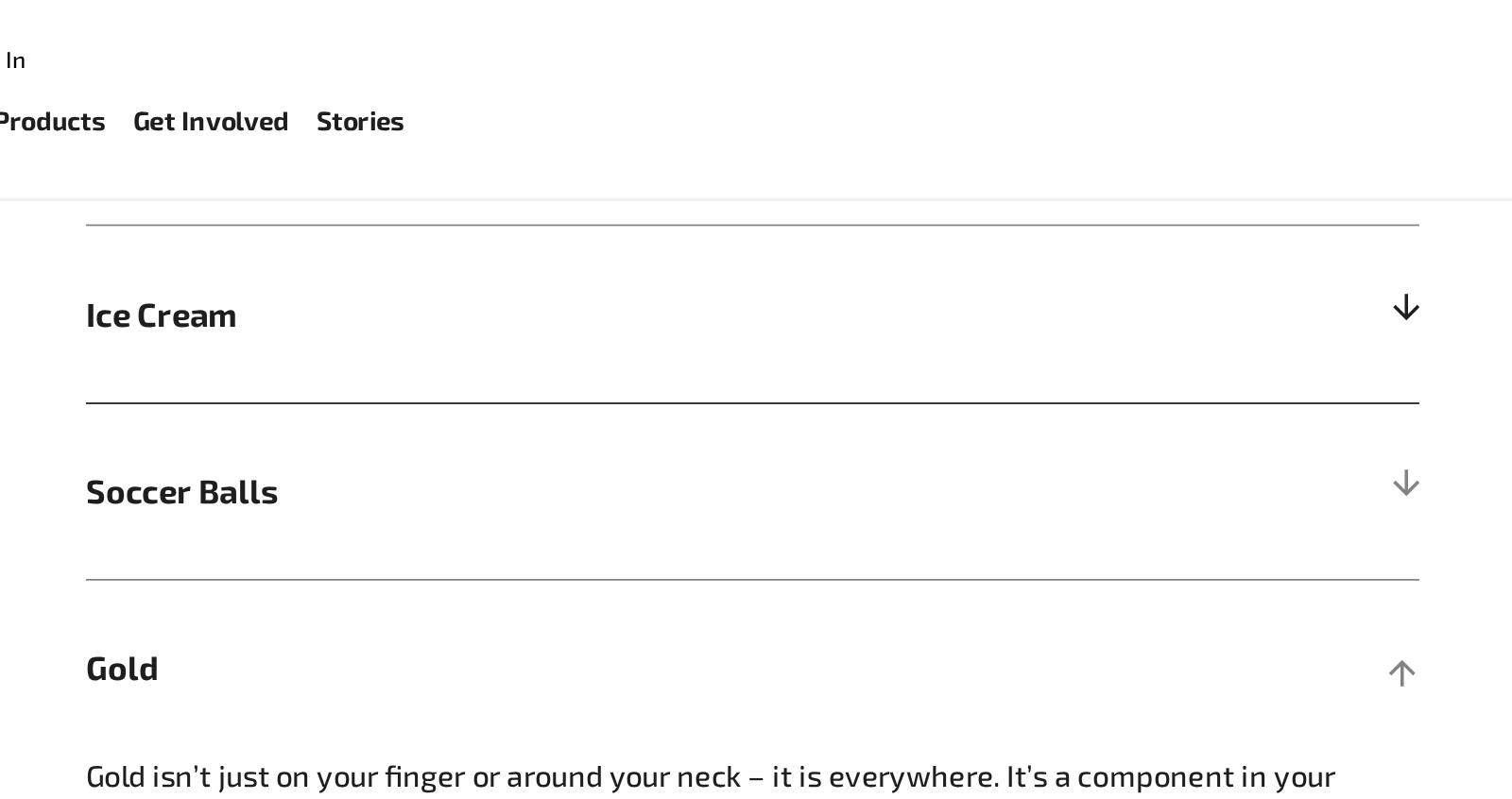 click at bounding box center (1139, 179) 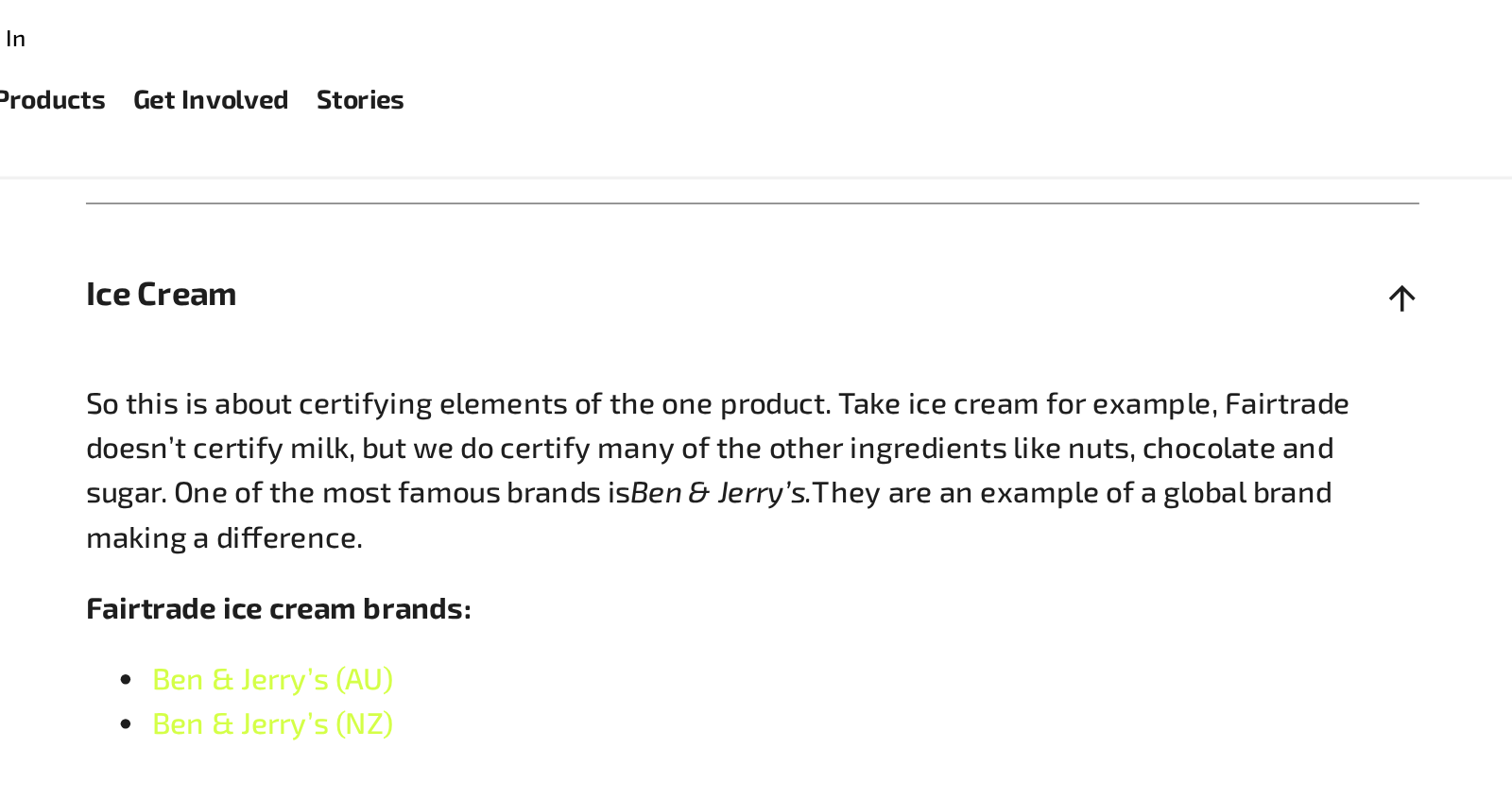 click at bounding box center [1139, 179] 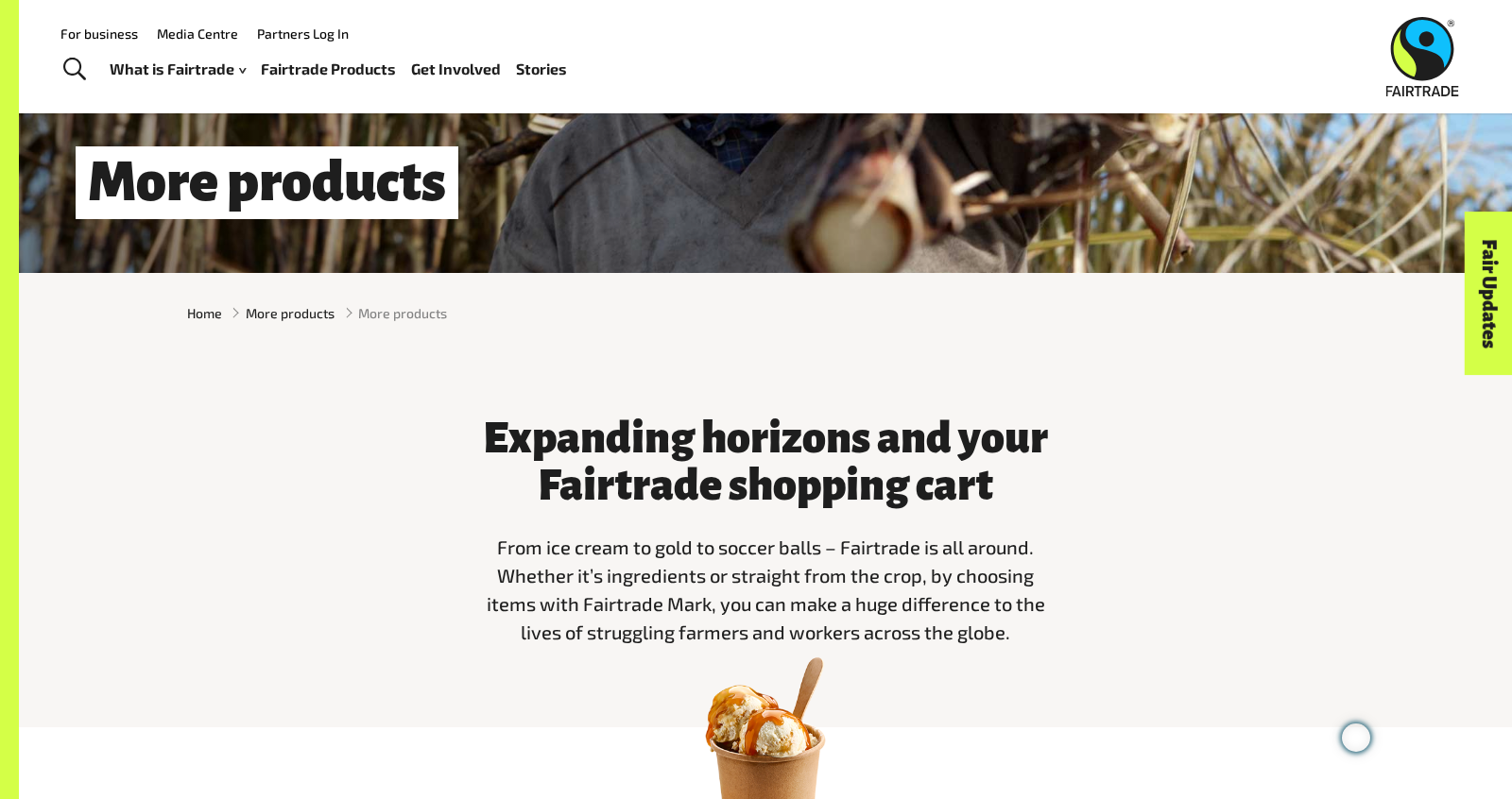 scroll, scrollTop: 307, scrollLeft: 0, axis: vertical 